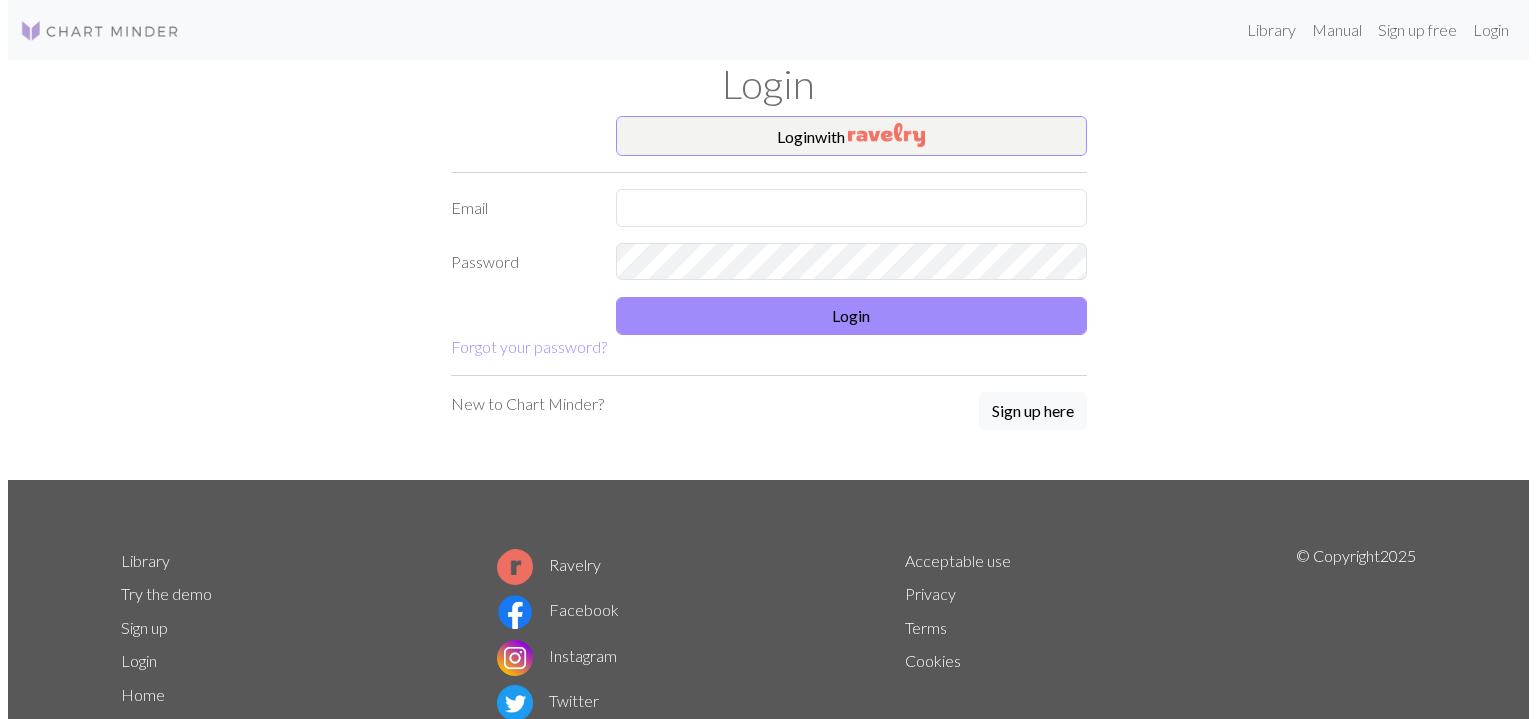 scroll, scrollTop: 0, scrollLeft: 0, axis: both 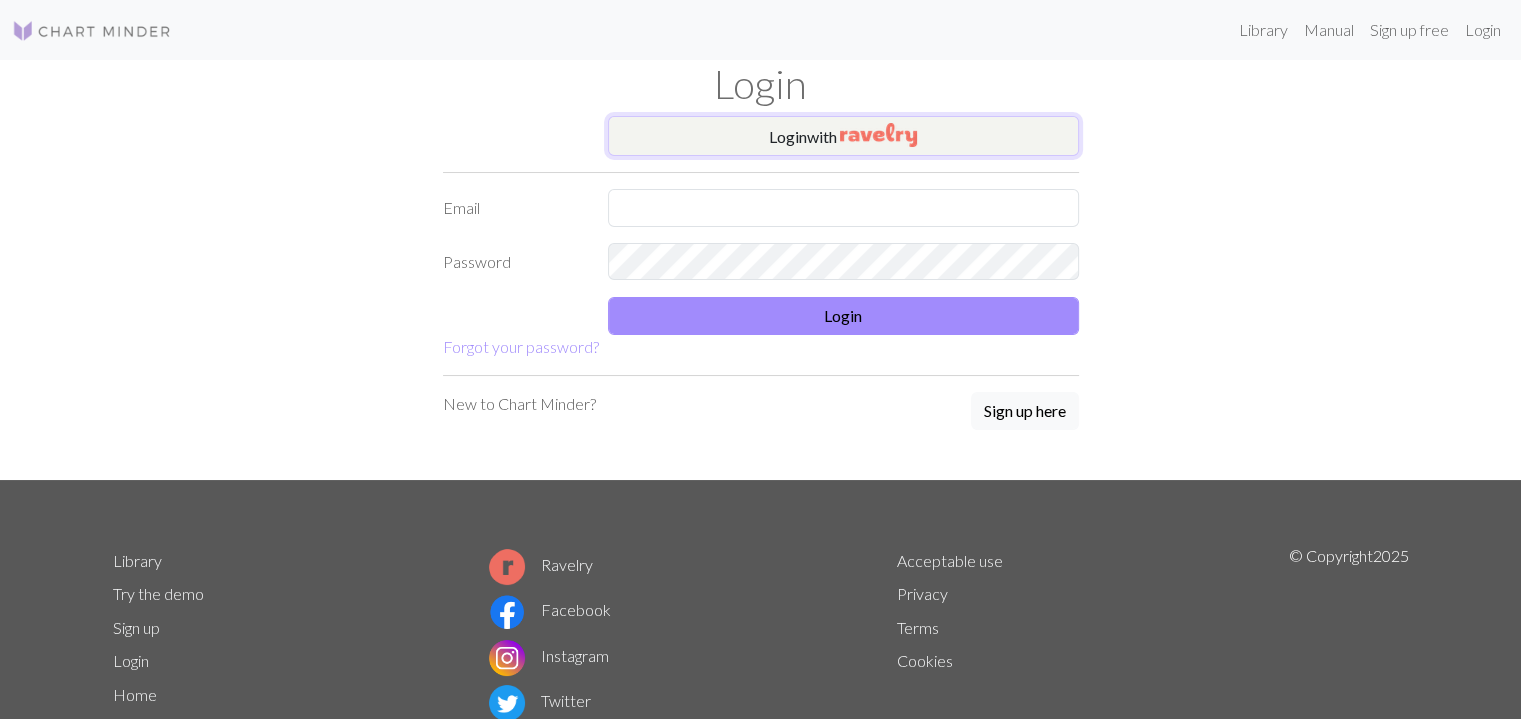 click at bounding box center (878, 135) 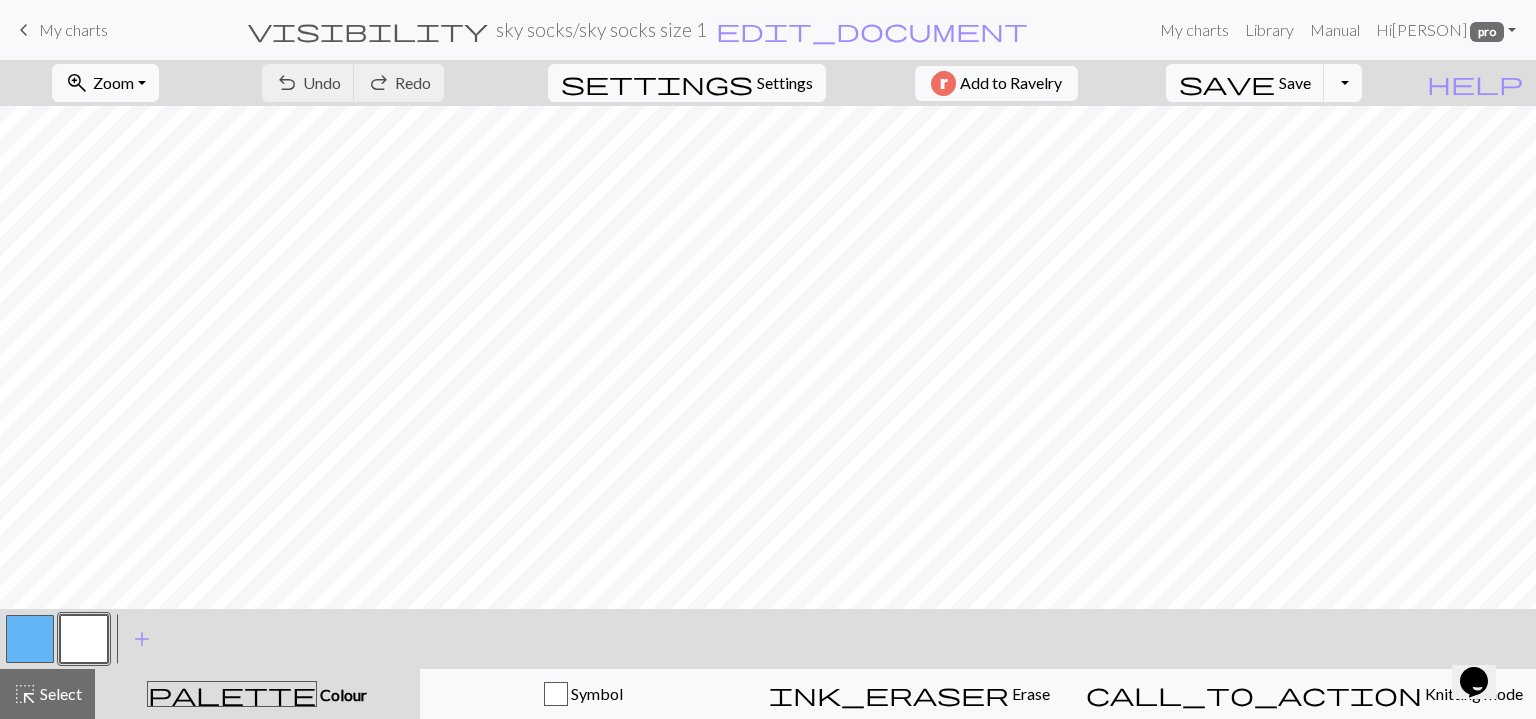scroll, scrollTop: 0, scrollLeft: 0, axis: both 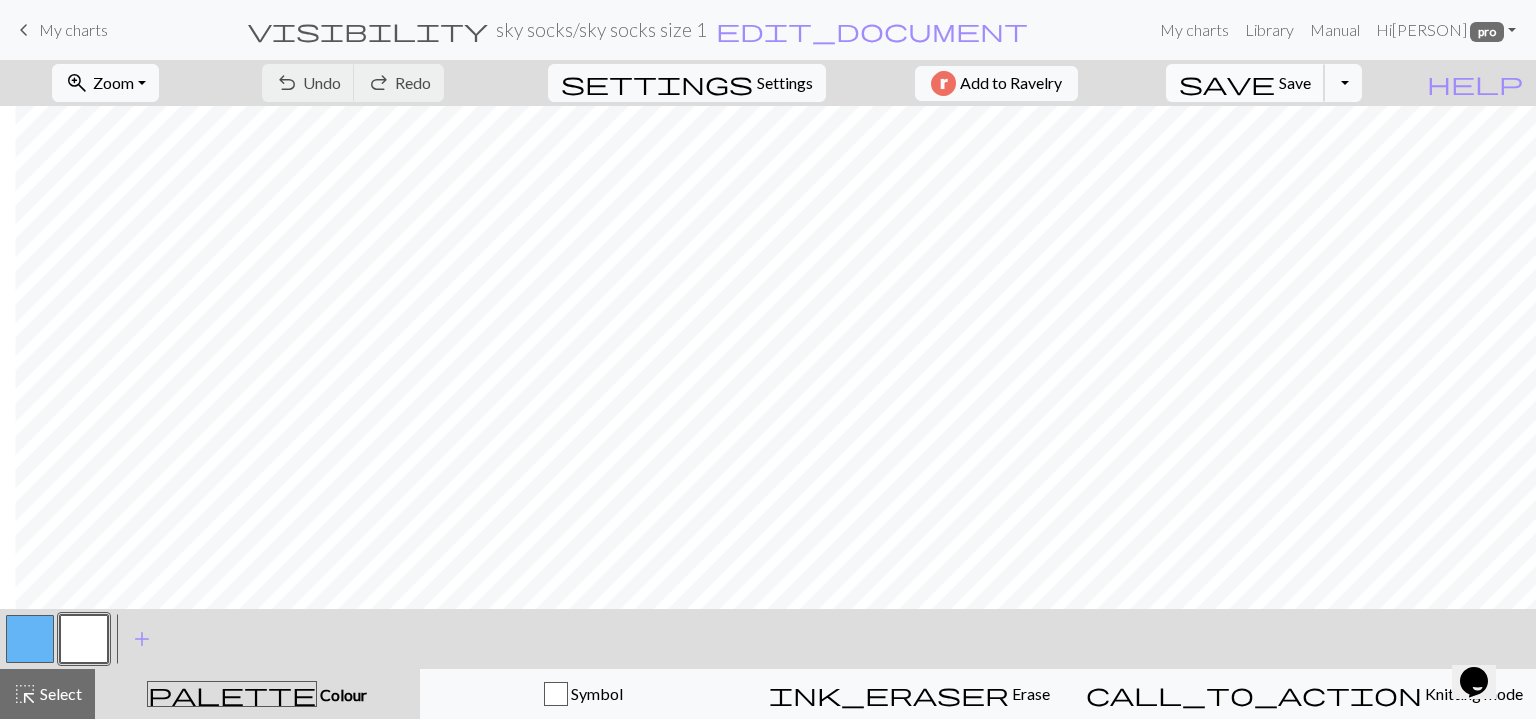 click on "Save" at bounding box center (1295, 82) 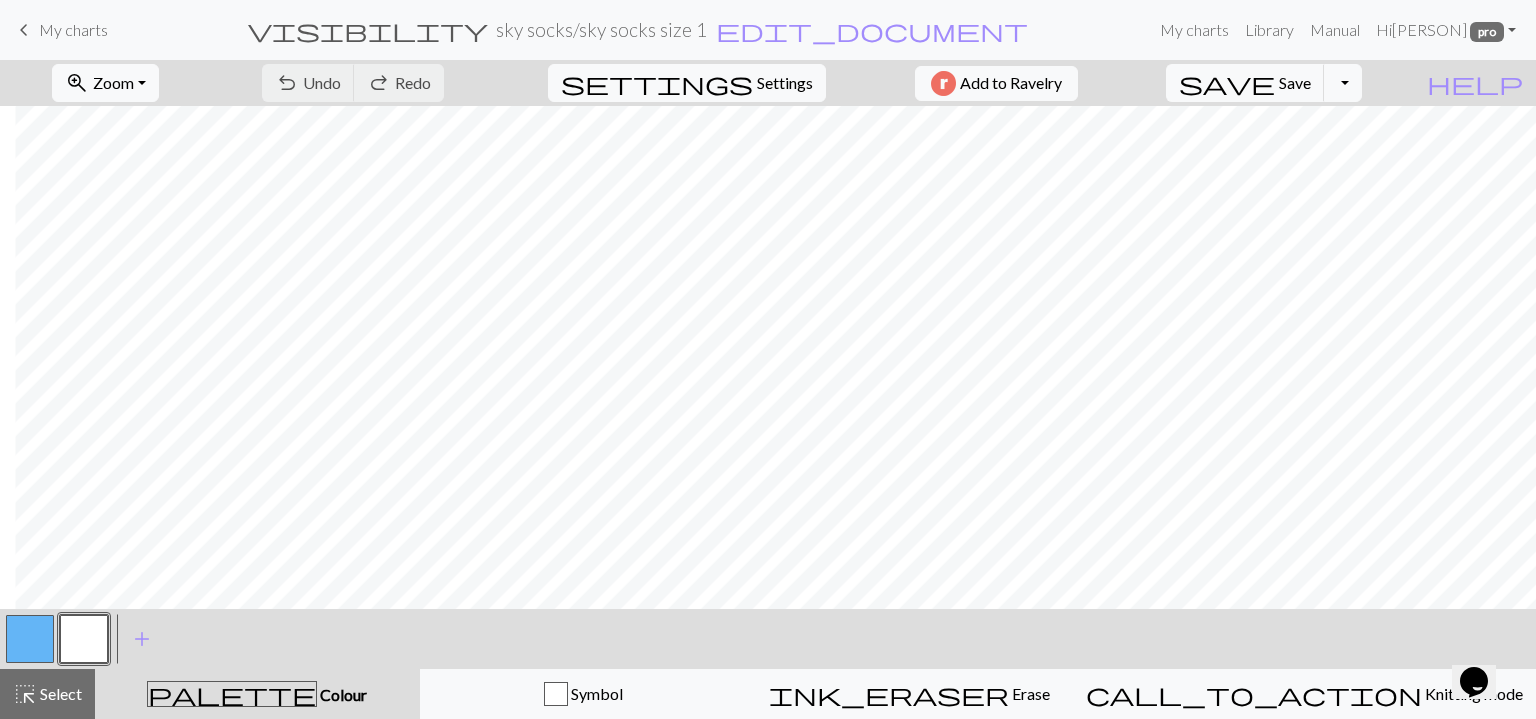 click on "My charts" at bounding box center (73, 29) 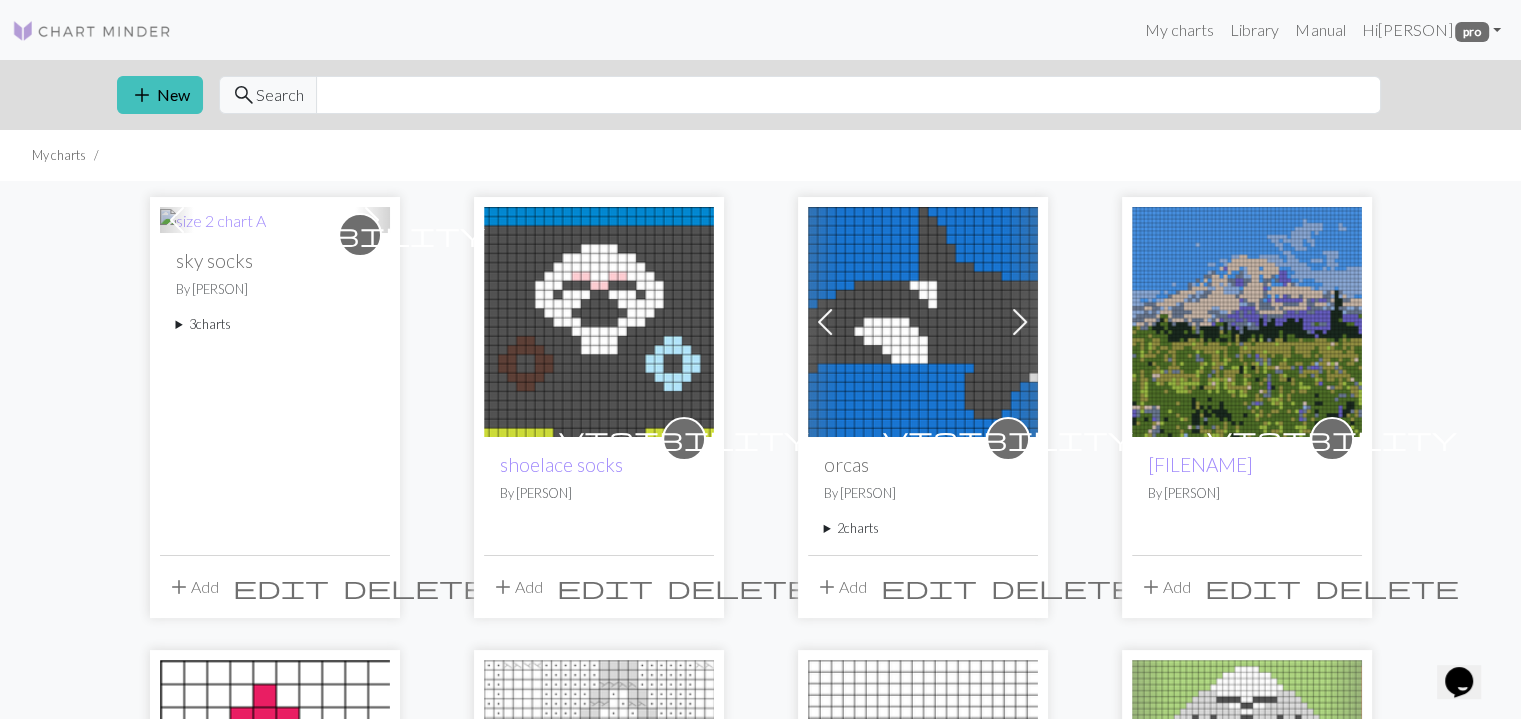 click on "3  charts" at bounding box center (275, 324) 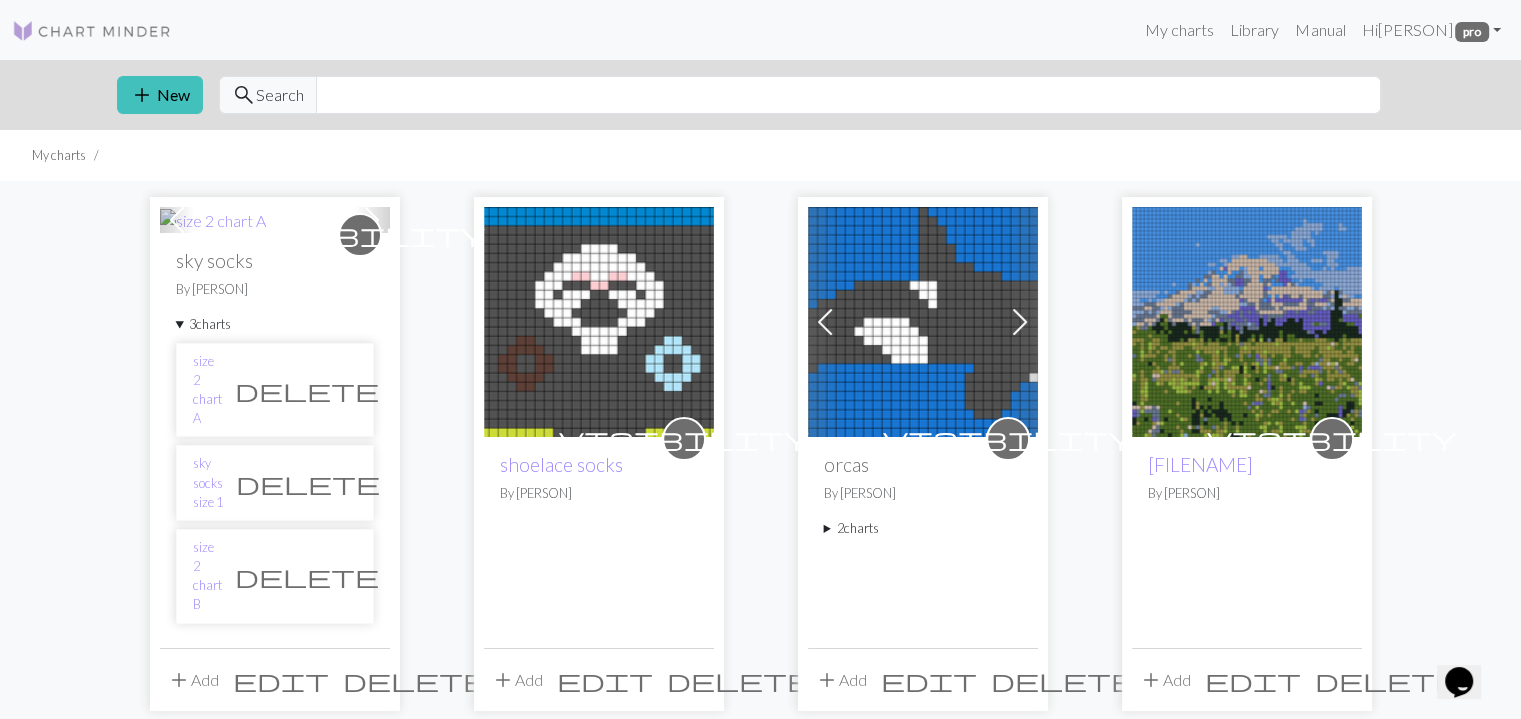 click on "add  Add" at bounding box center [193, 680] 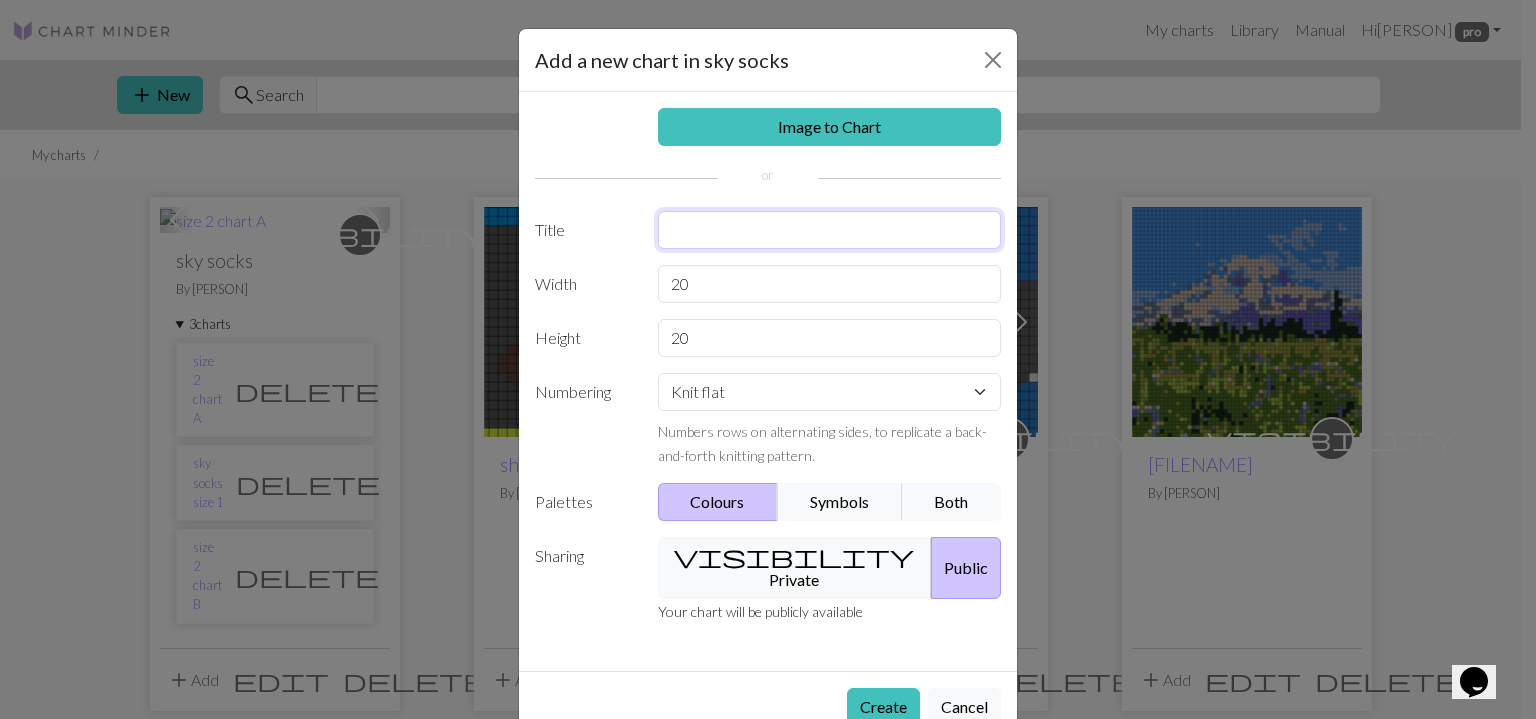click at bounding box center (830, 230) 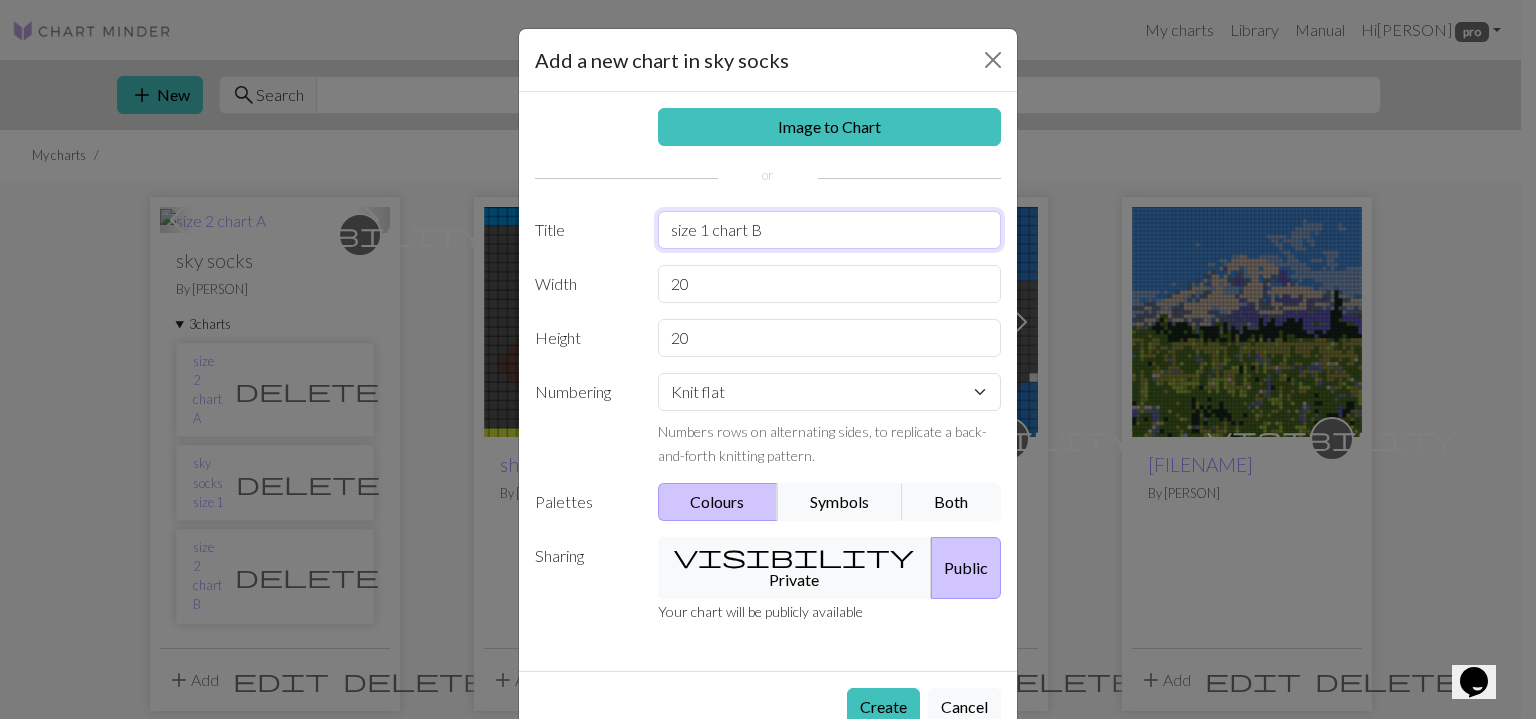 type on "size 1 chart B" 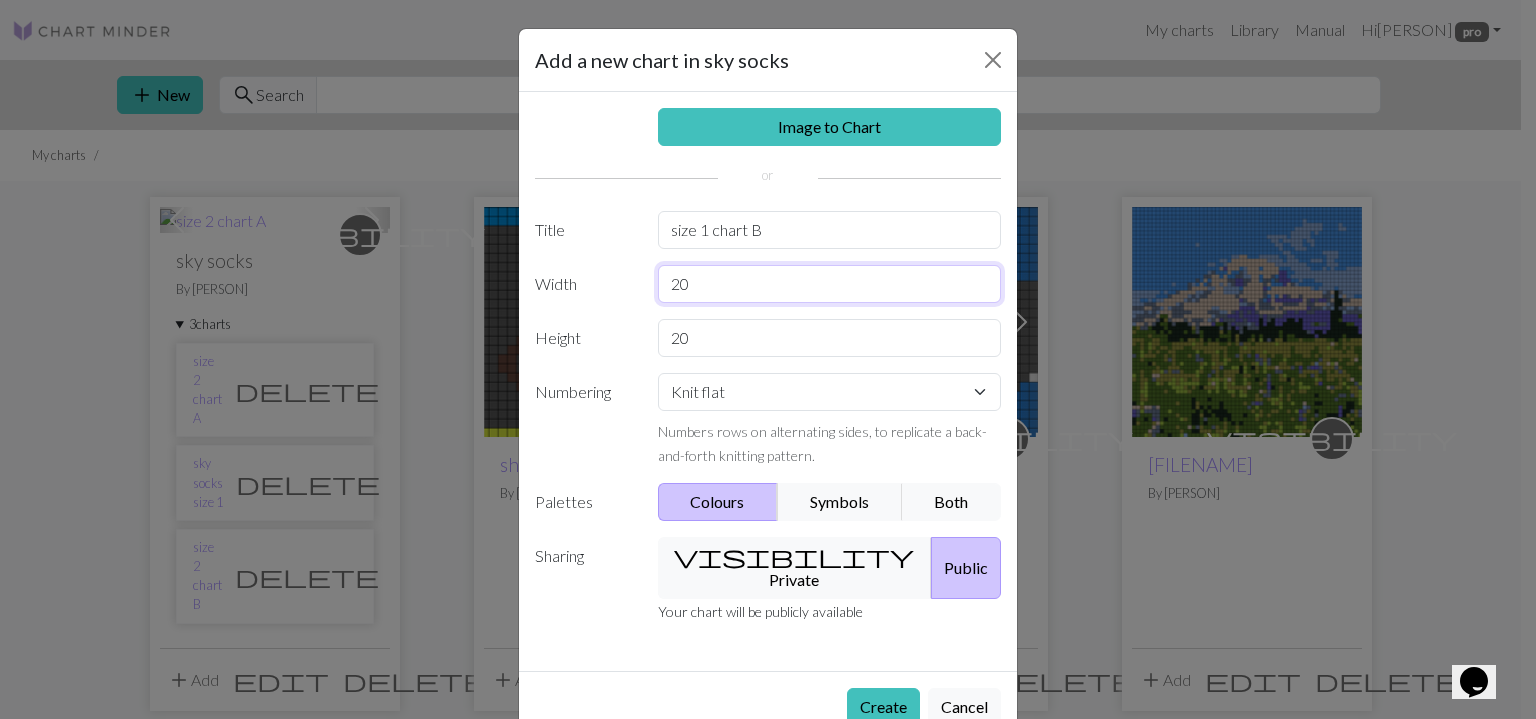 drag, startPoint x: 702, startPoint y: 287, endPoint x: 664, endPoint y: 283, distance: 38.209946 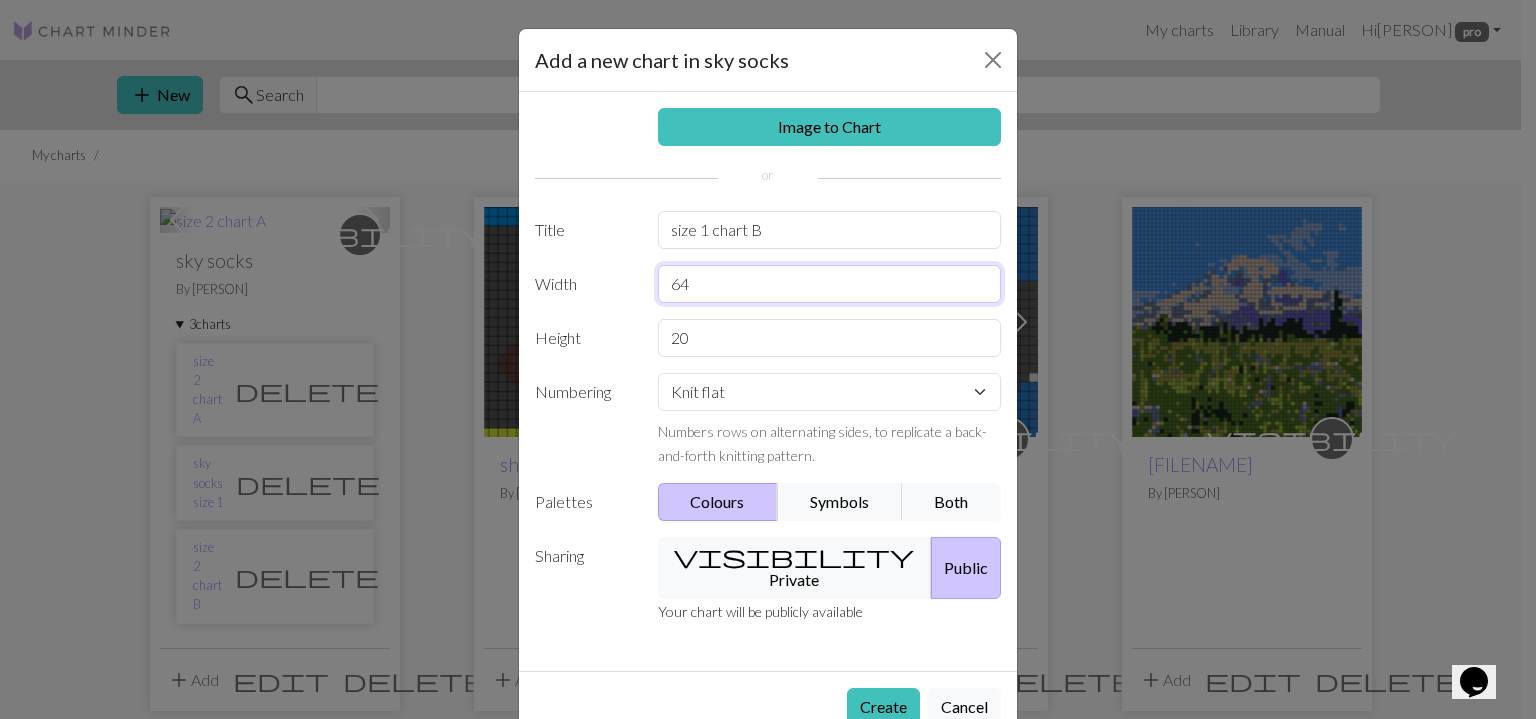 type on "64" 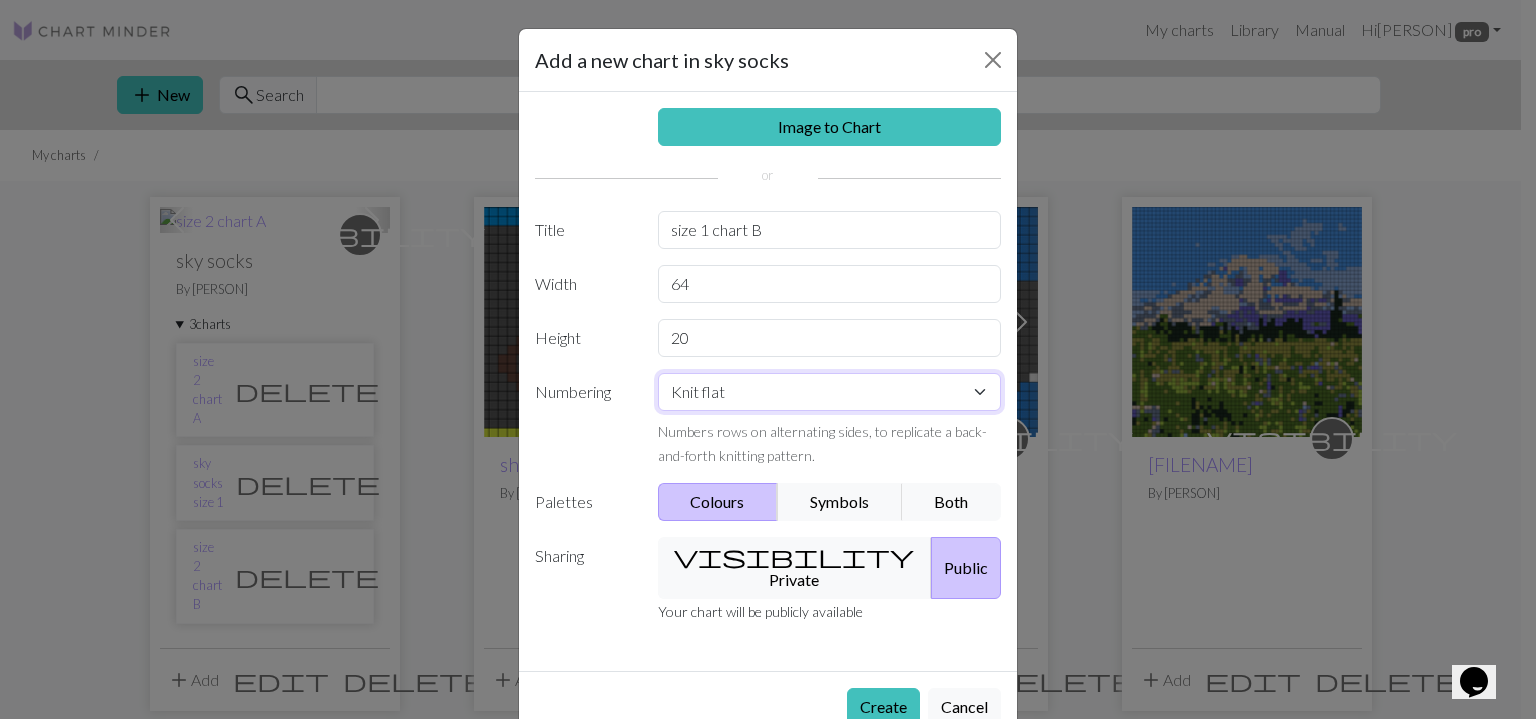 click on "Knit flat Knit in the round Lace knitting Cross stitch" at bounding box center [830, 392] 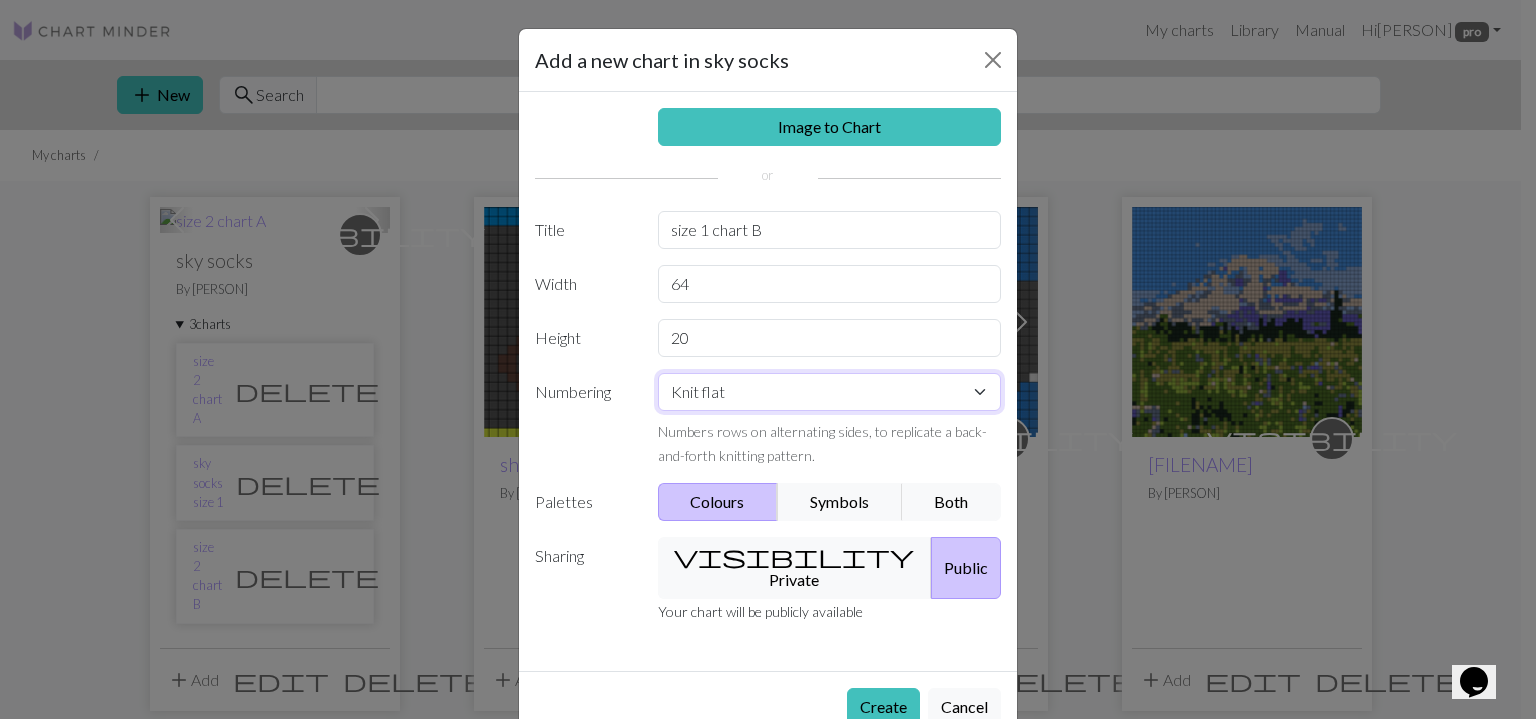 click on "Knit flat Knit in the round Lace knitting Cross stitch" at bounding box center (830, 392) 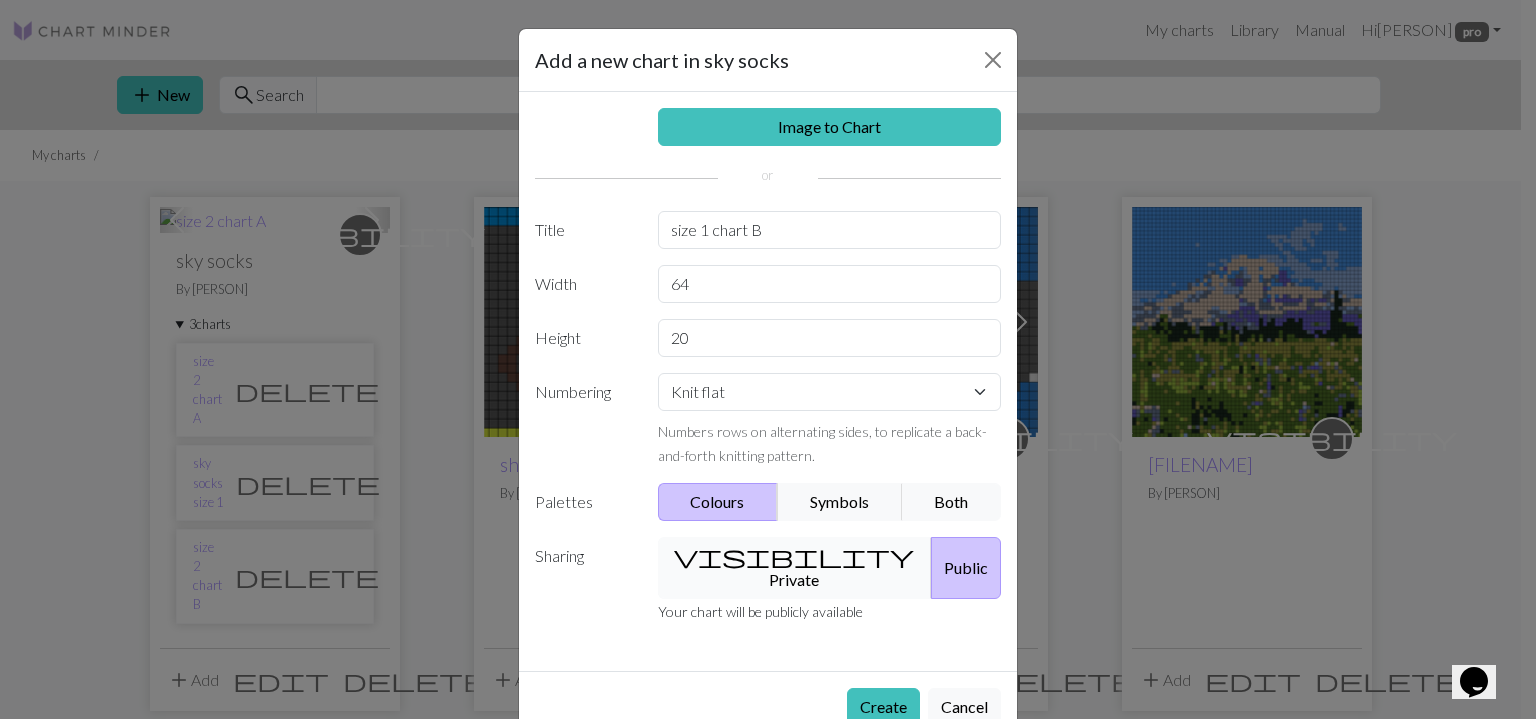 click on "visibility  Private" at bounding box center [795, 568] 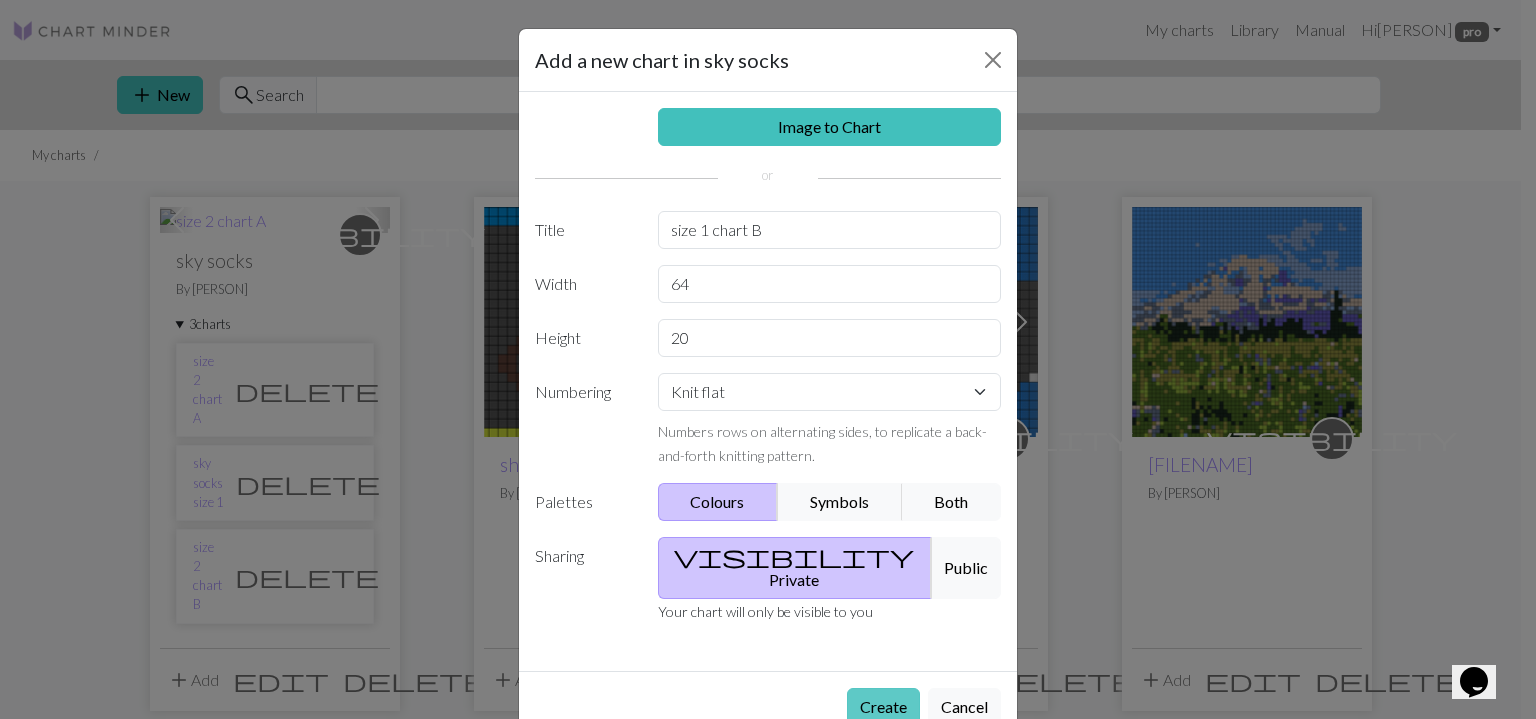 click on "Create" at bounding box center (883, 707) 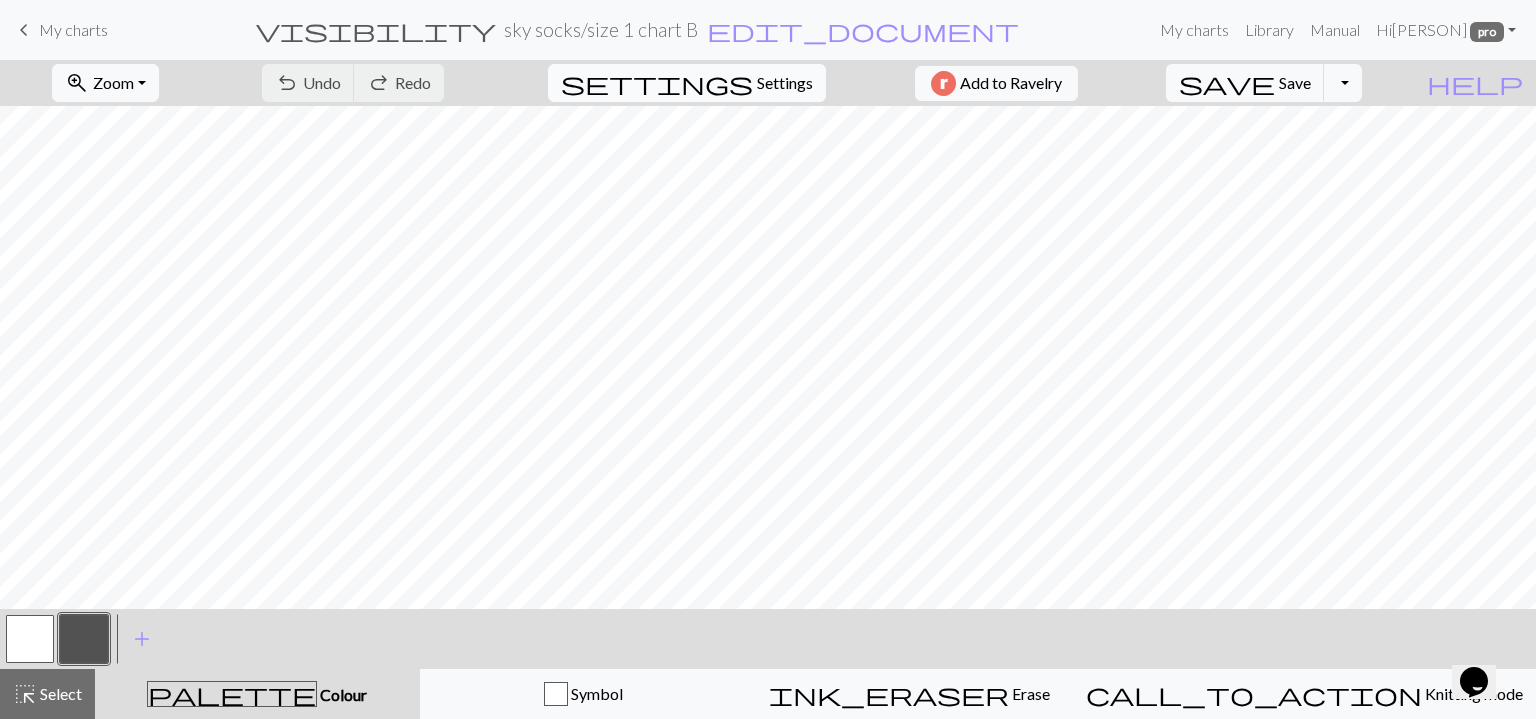 click on "Settings" at bounding box center [785, 83] 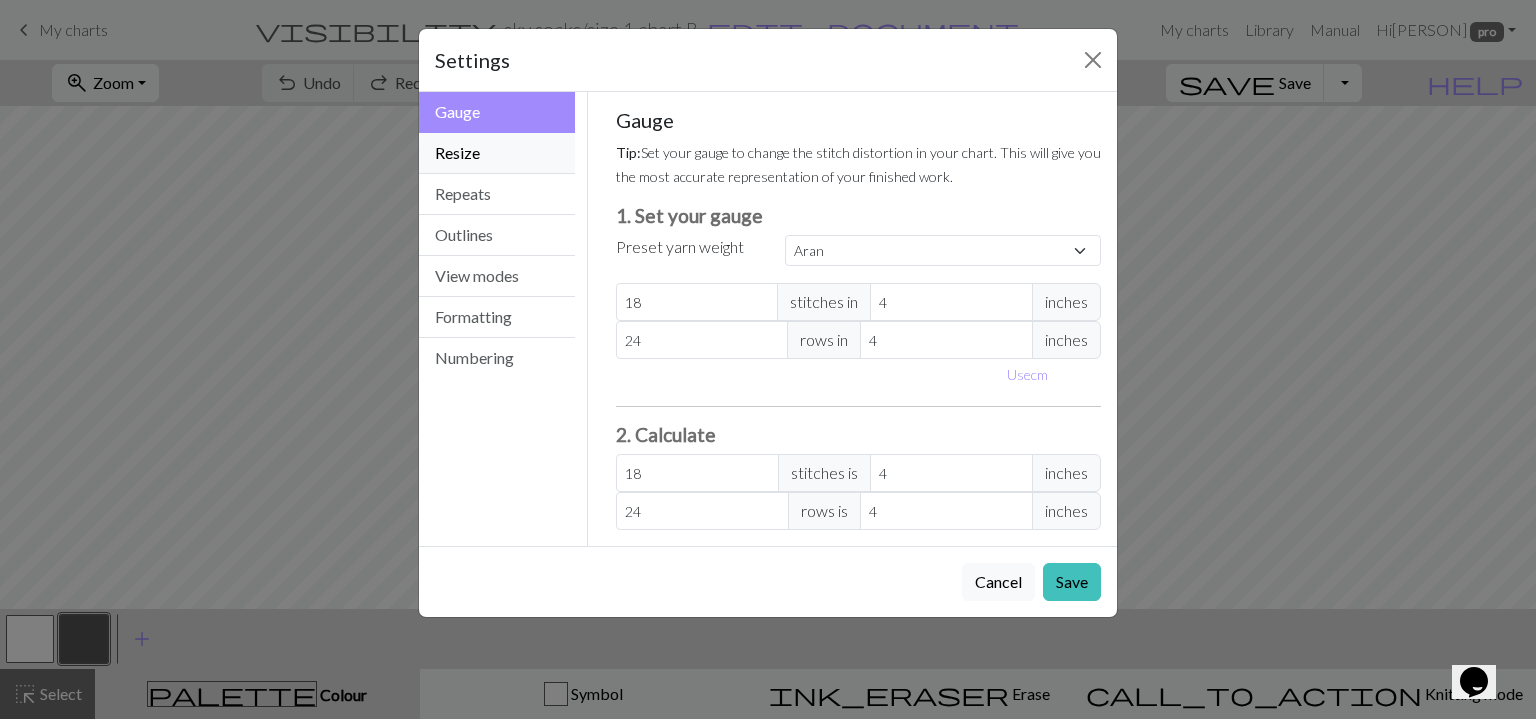 click on "Resize" at bounding box center [497, 153] 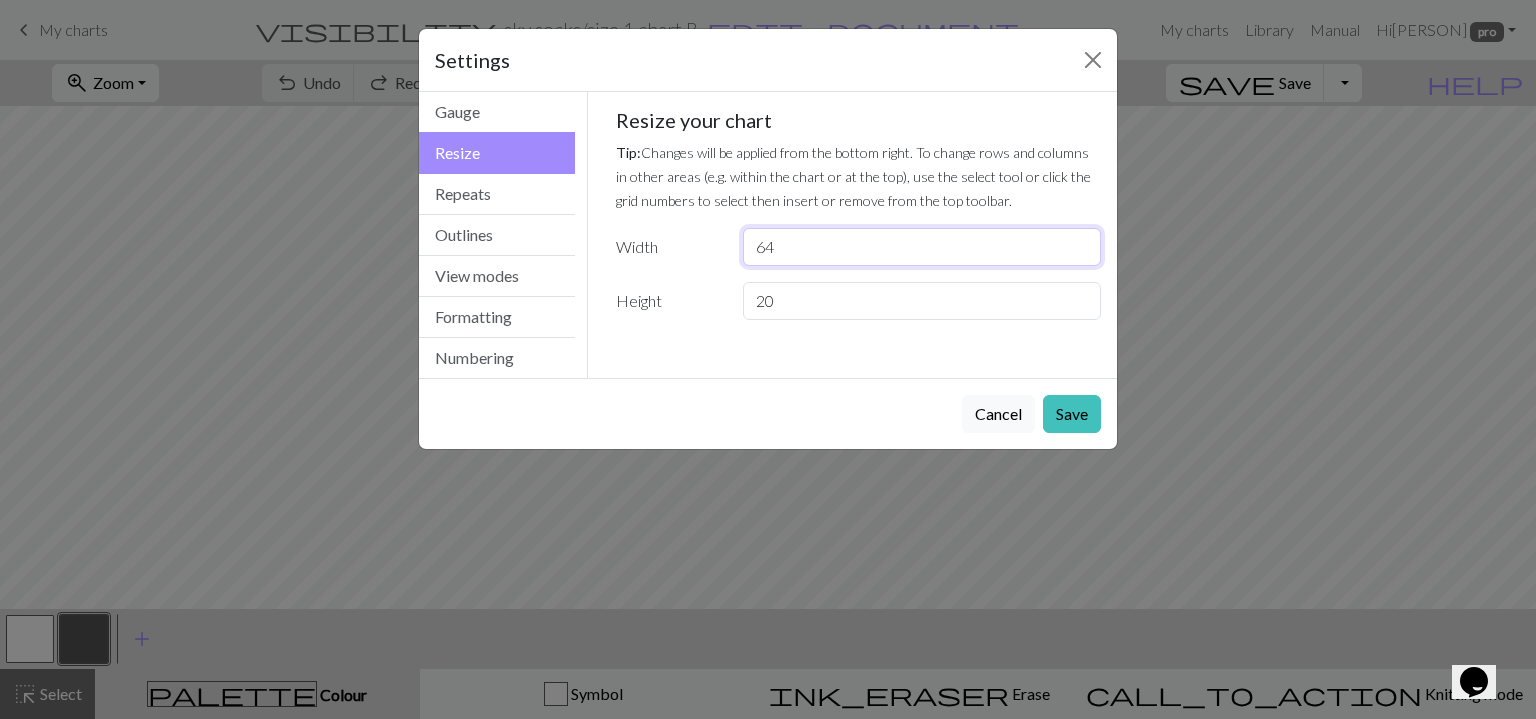 click on "64" at bounding box center (922, 247) 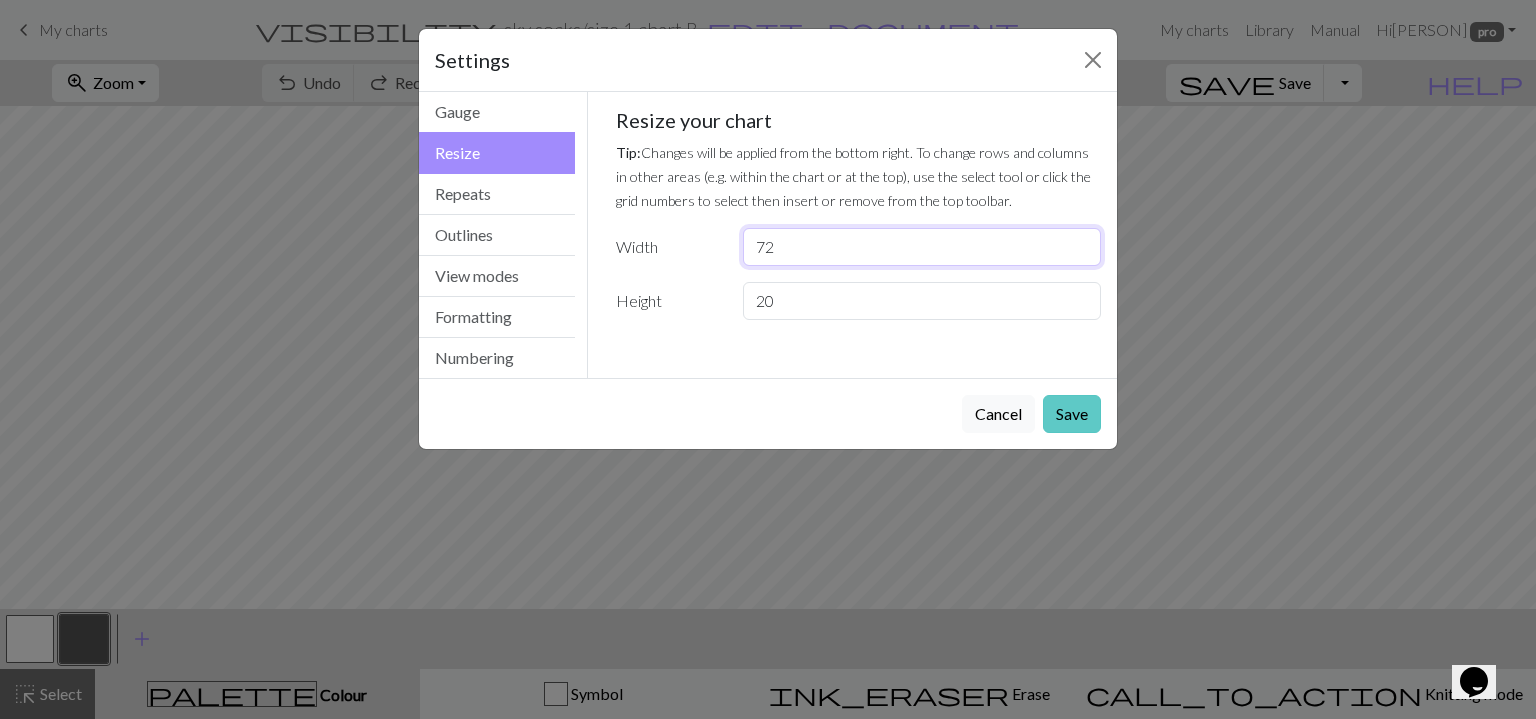 type on "72" 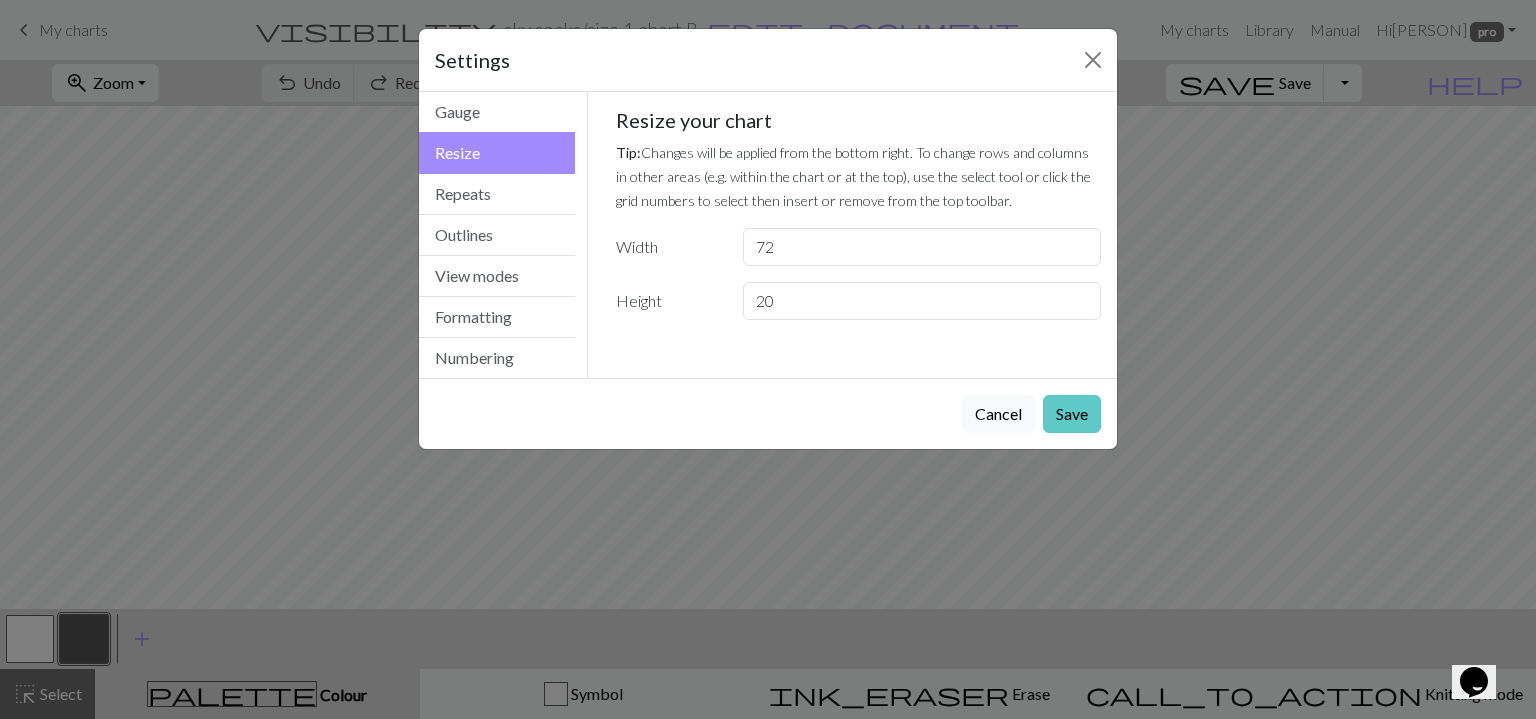 click on "Save" at bounding box center (1072, 414) 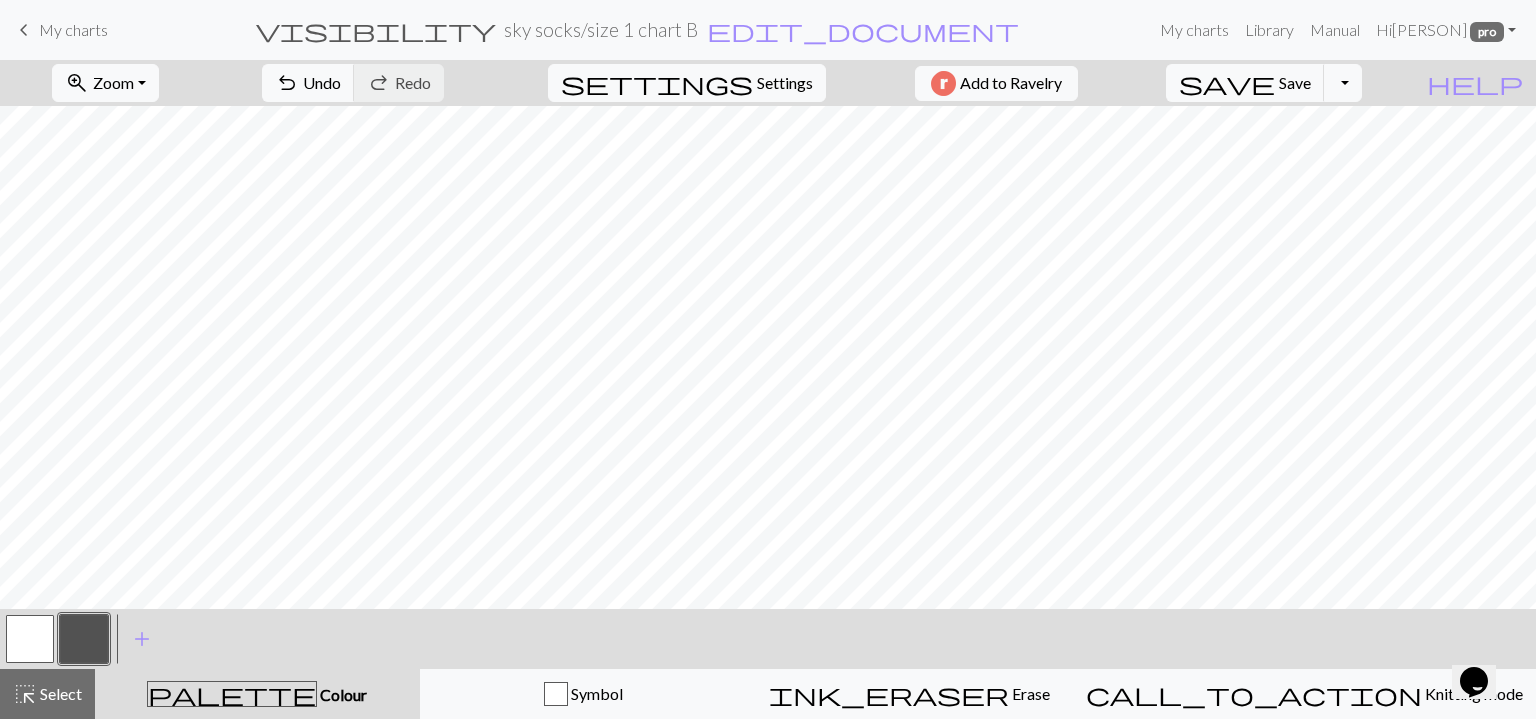 click at bounding box center [30, 639] 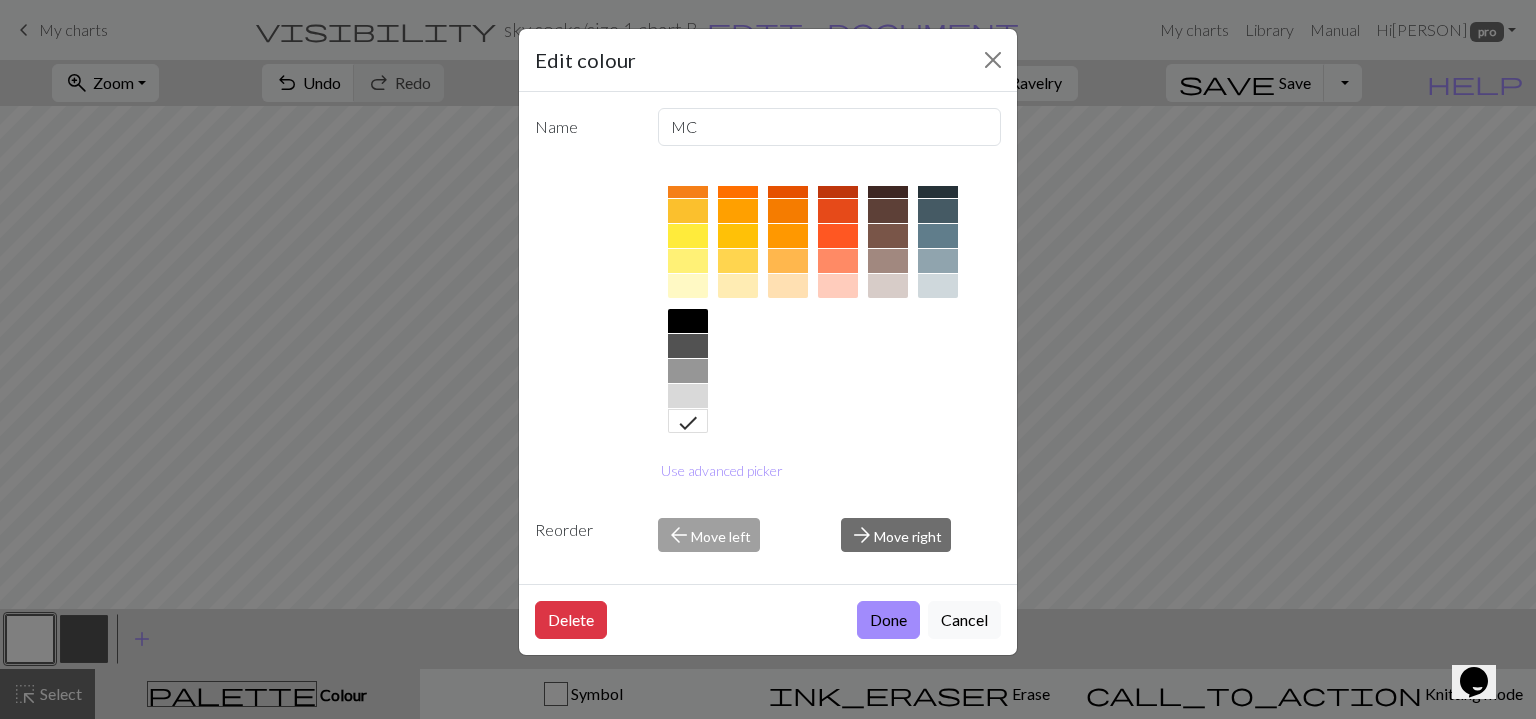 scroll, scrollTop: 0, scrollLeft: 0, axis: both 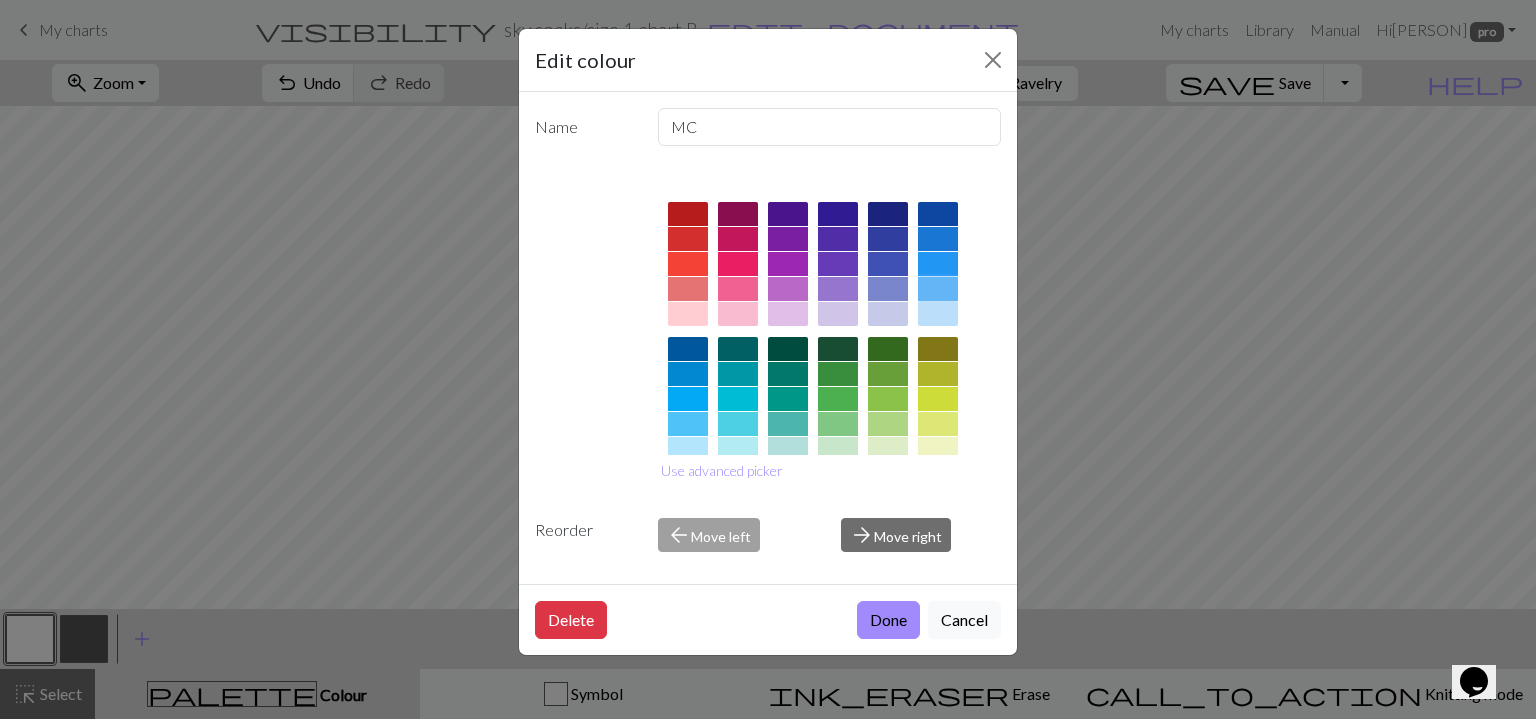 click at bounding box center [938, 289] 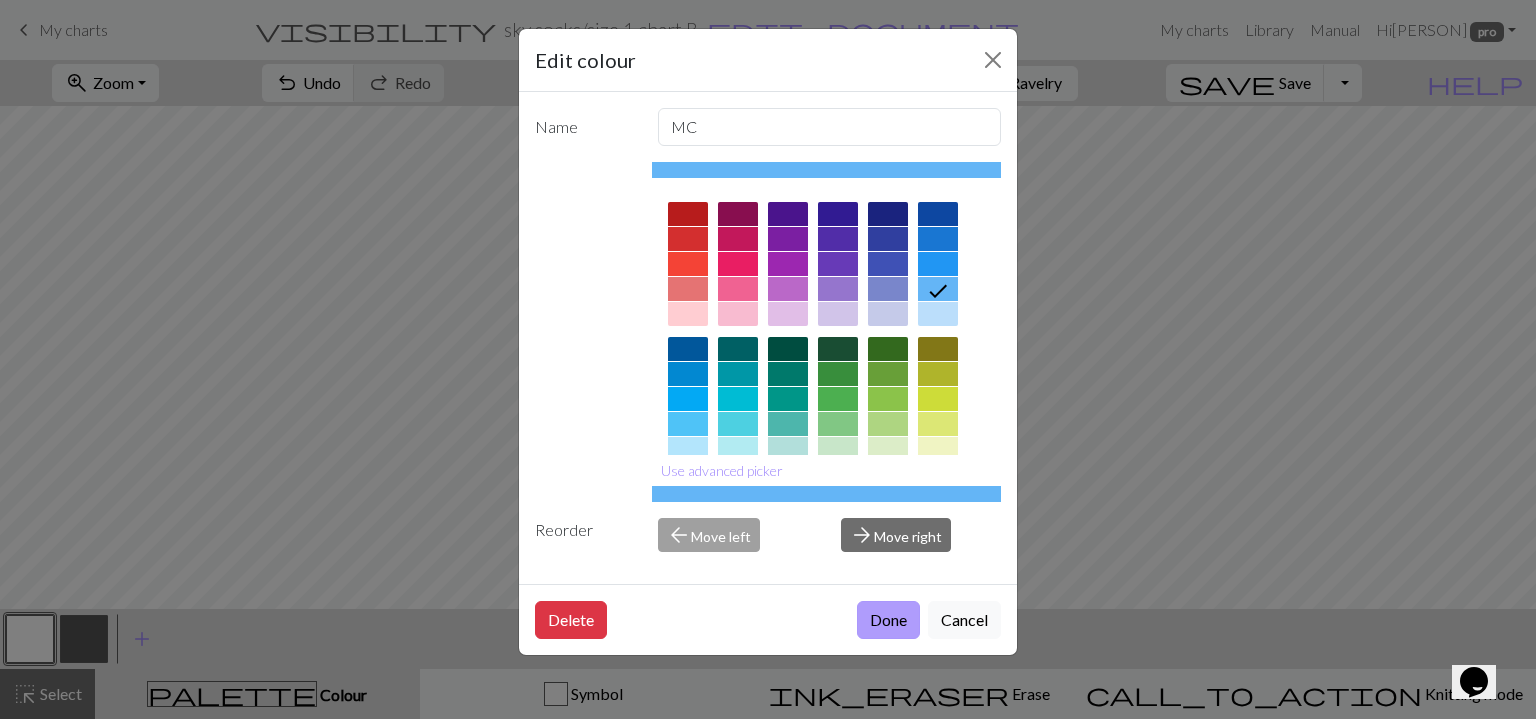click on "Done" at bounding box center [888, 620] 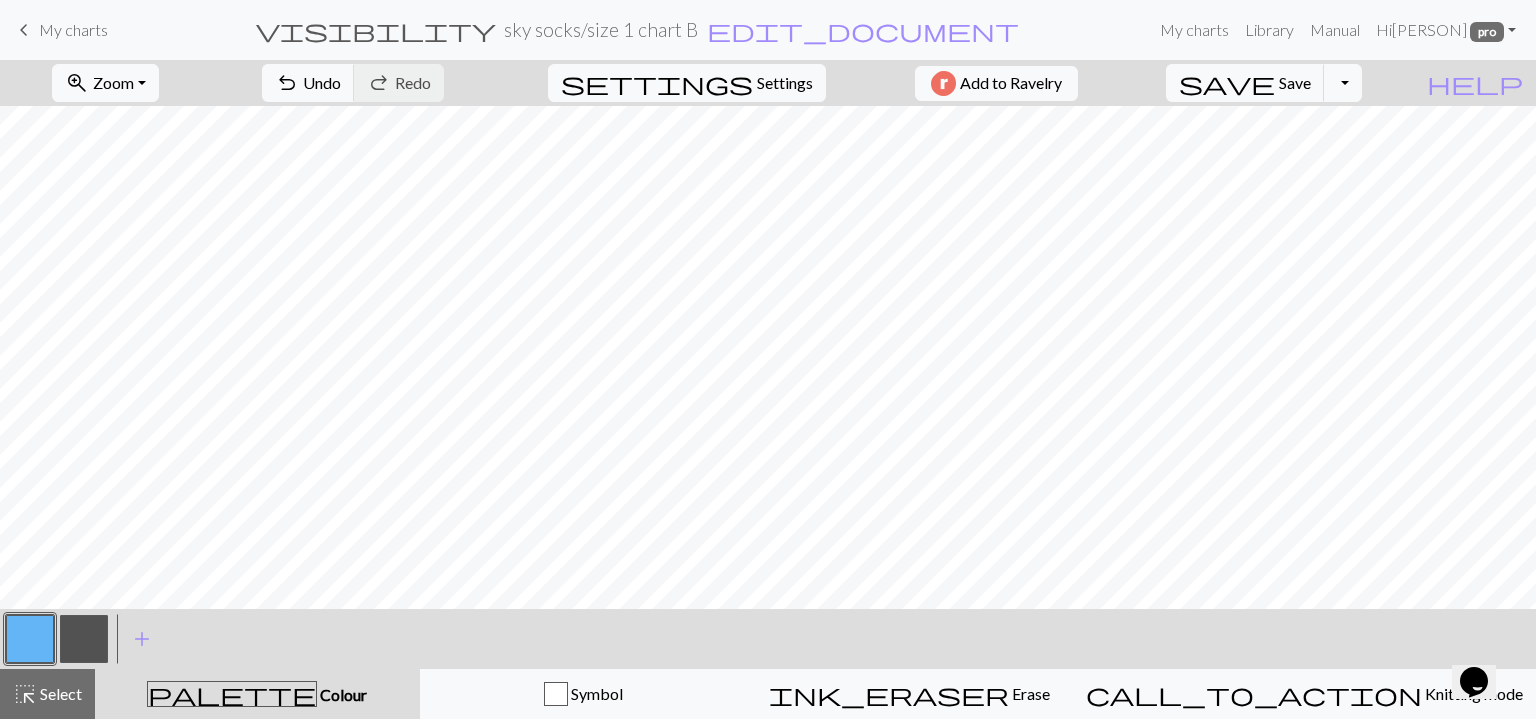 click at bounding box center (84, 639) 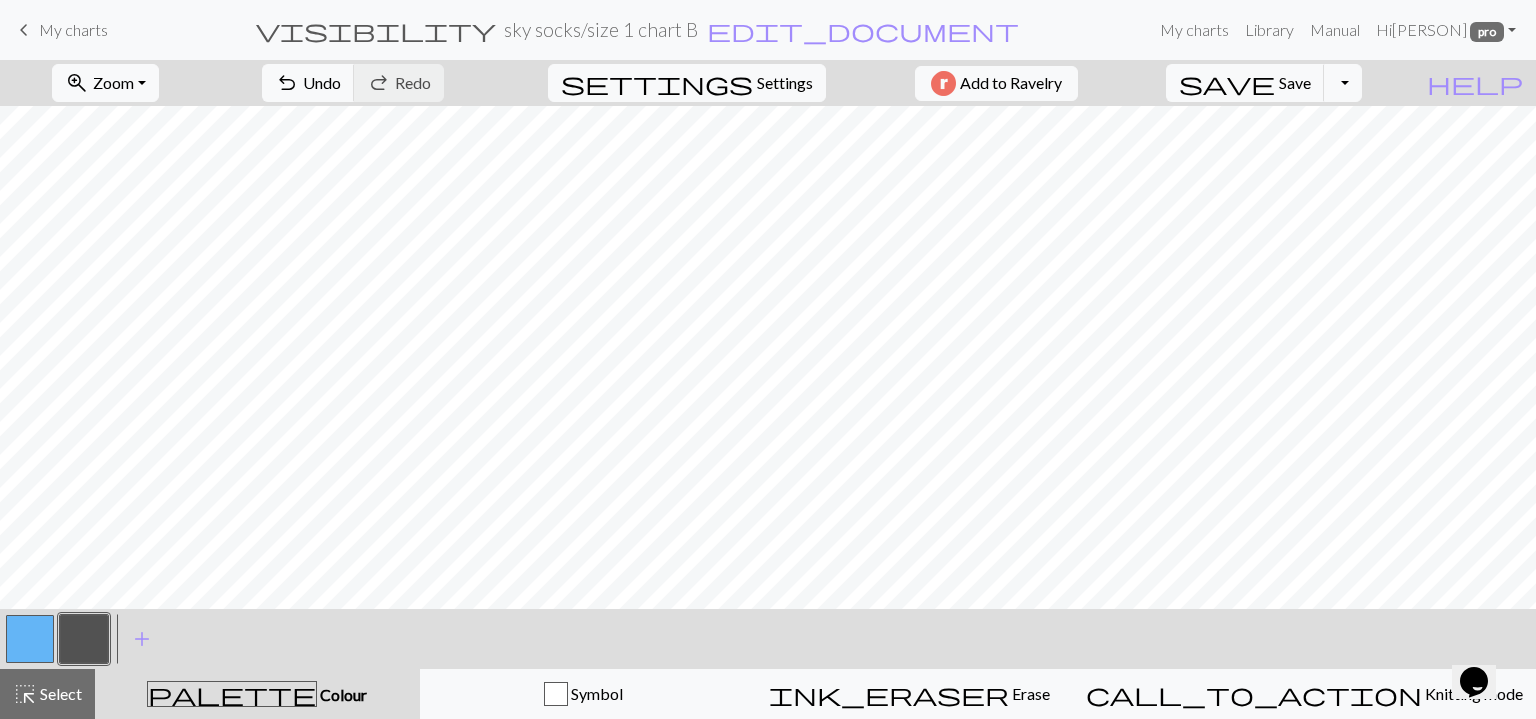 click at bounding box center (84, 639) 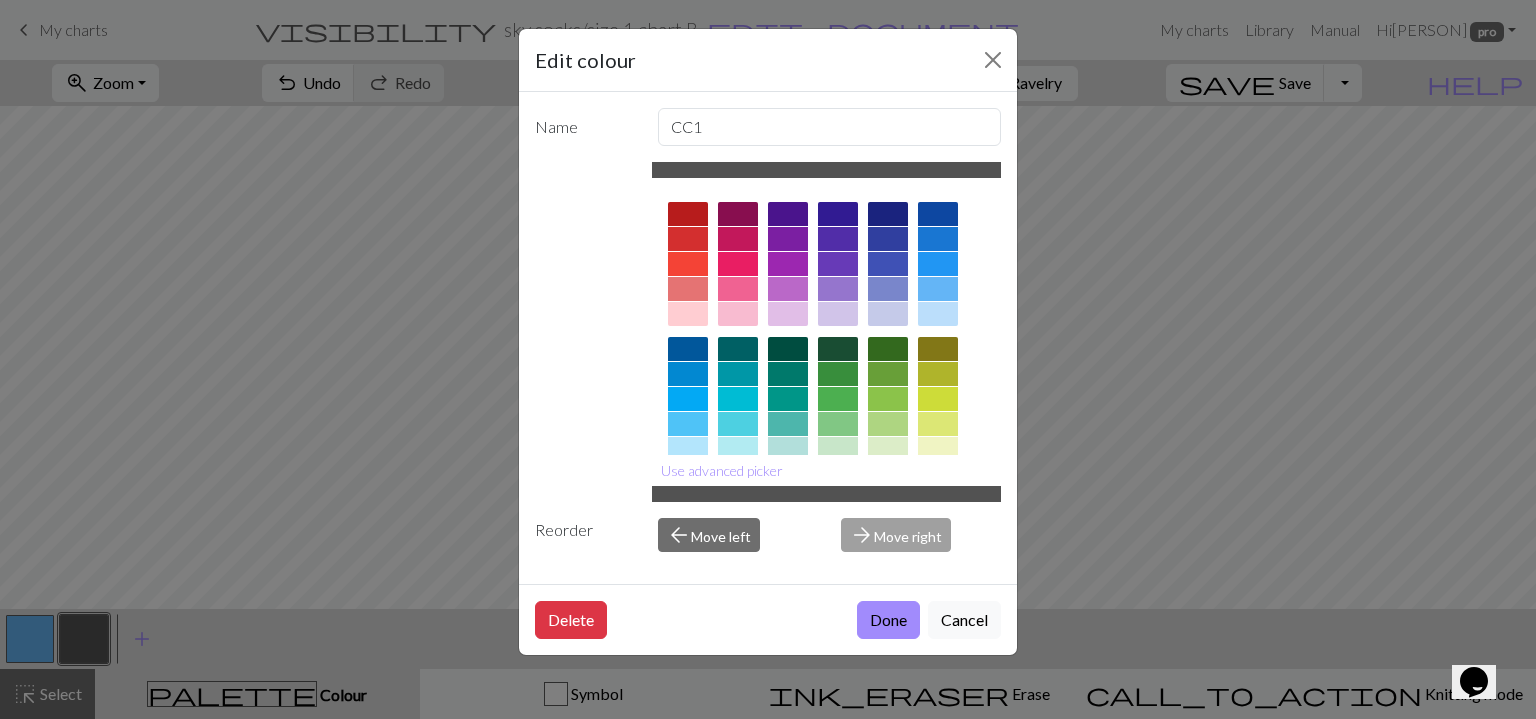 scroll, scrollTop: 298, scrollLeft: 0, axis: vertical 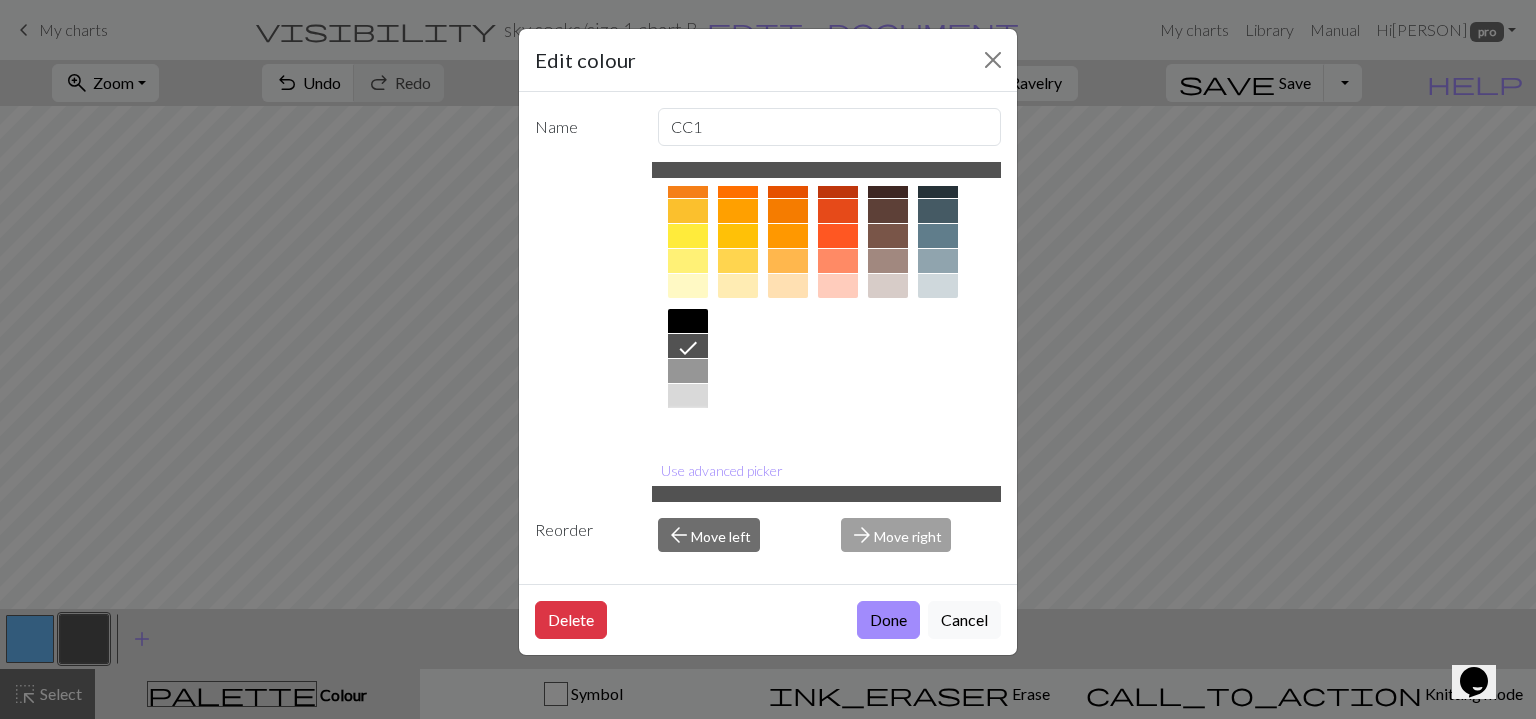 click at bounding box center [688, 421] 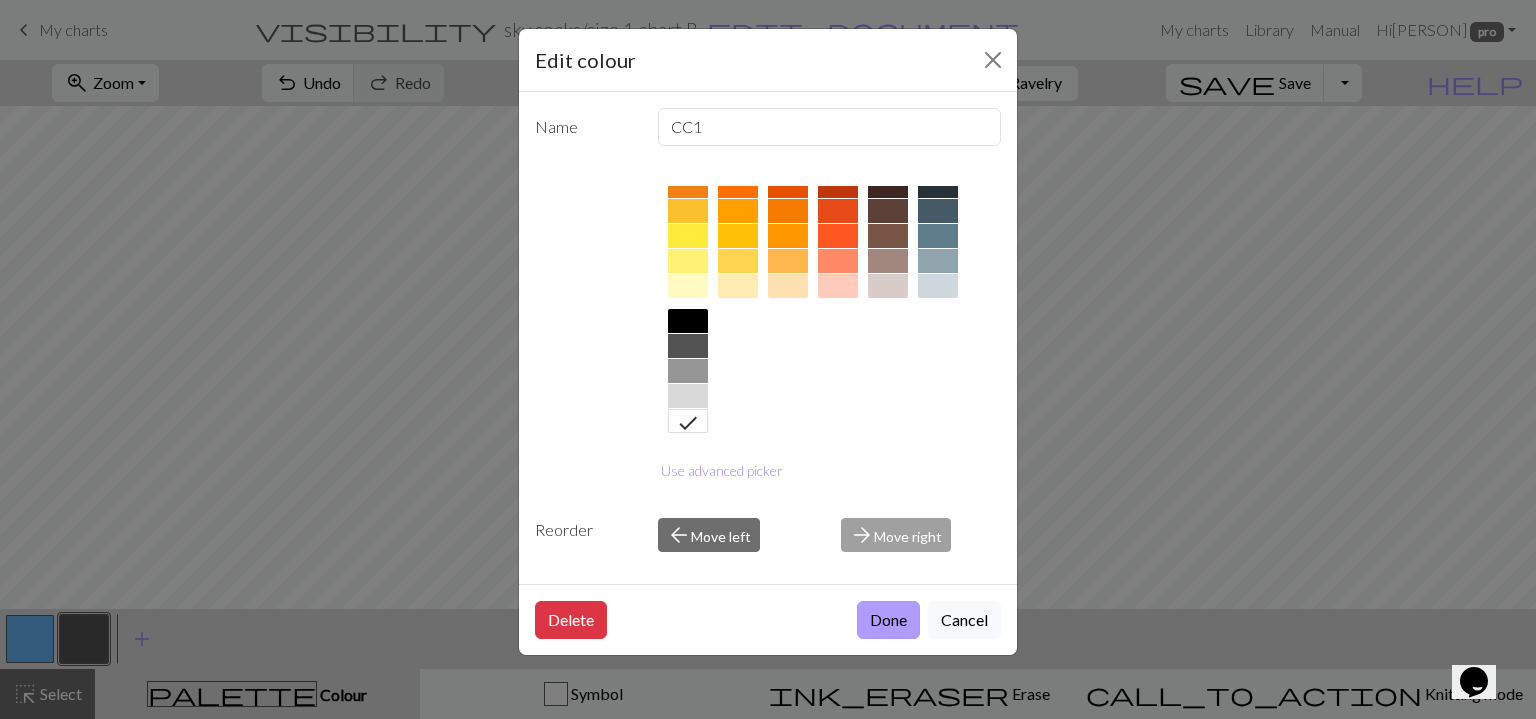 click on "Done" at bounding box center (888, 620) 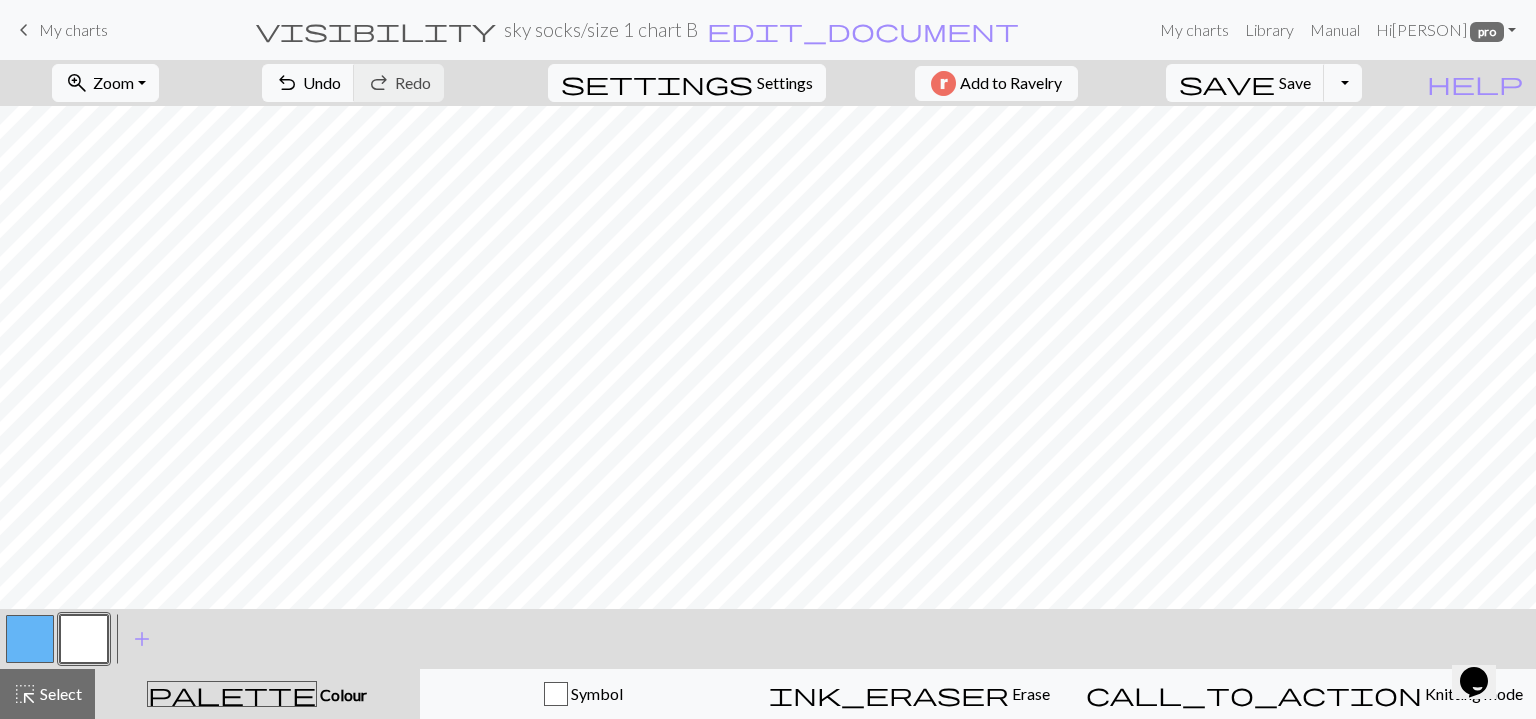 type 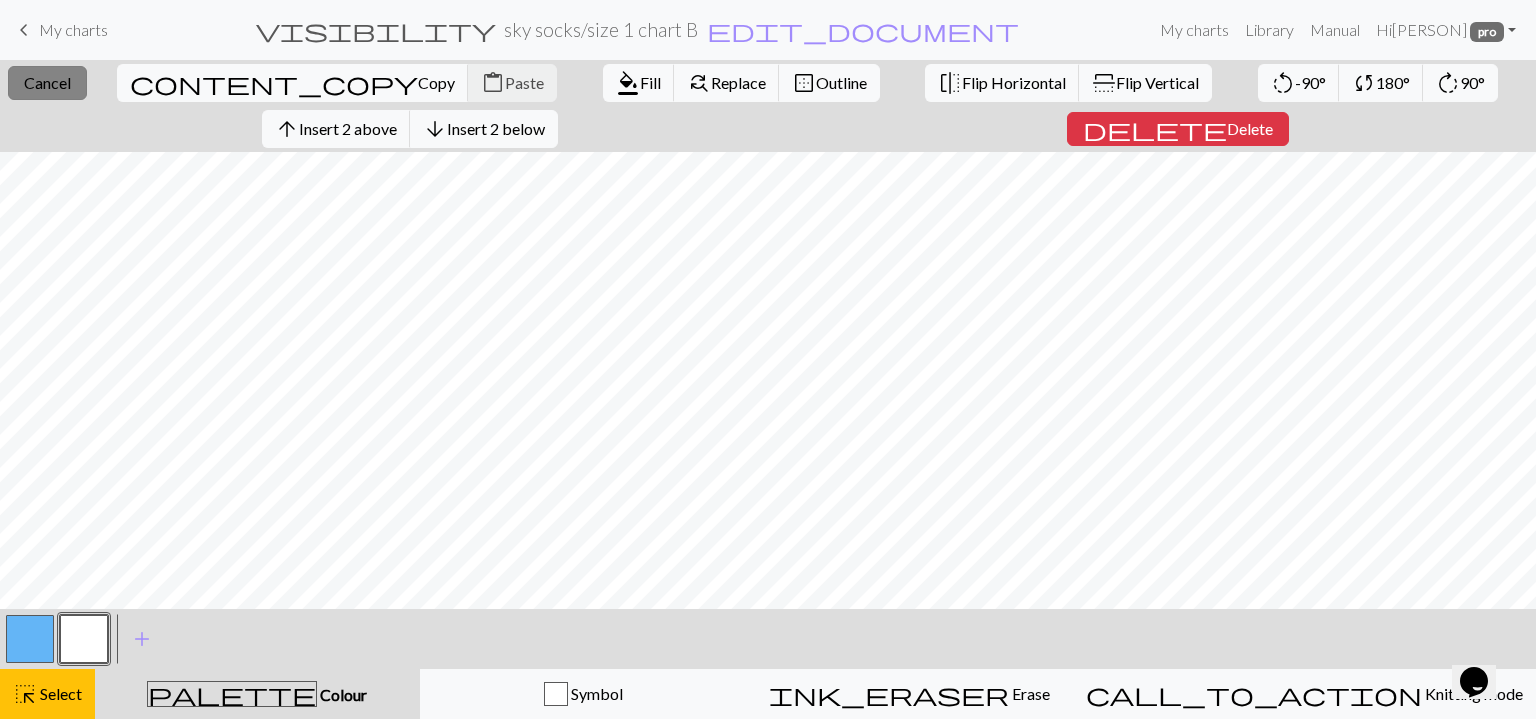 click on "Cancel" at bounding box center (47, 82) 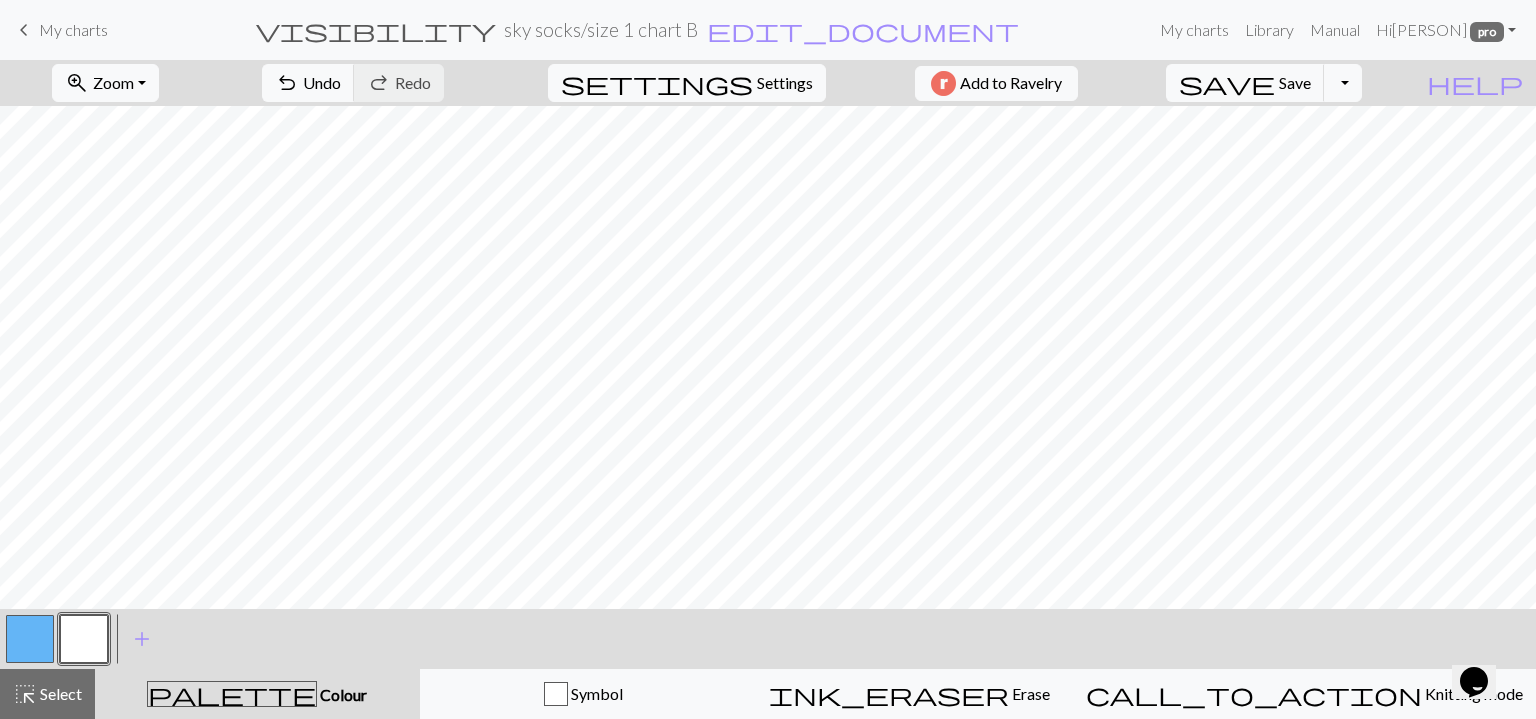 drag, startPoint x: 82, startPoint y: 73, endPoint x: 73, endPoint y: 81, distance: 12.0415945 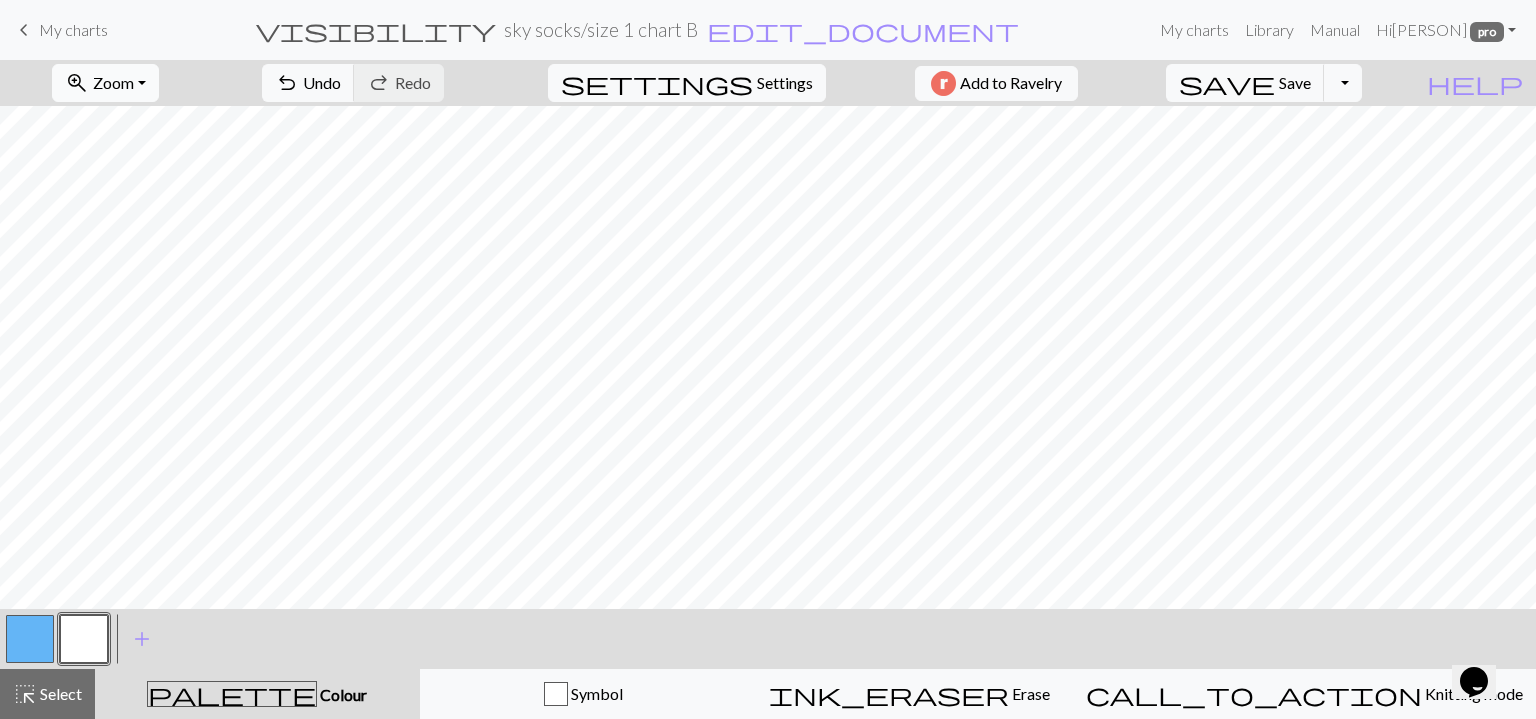 click on "Zoom" at bounding box center [113, 82] 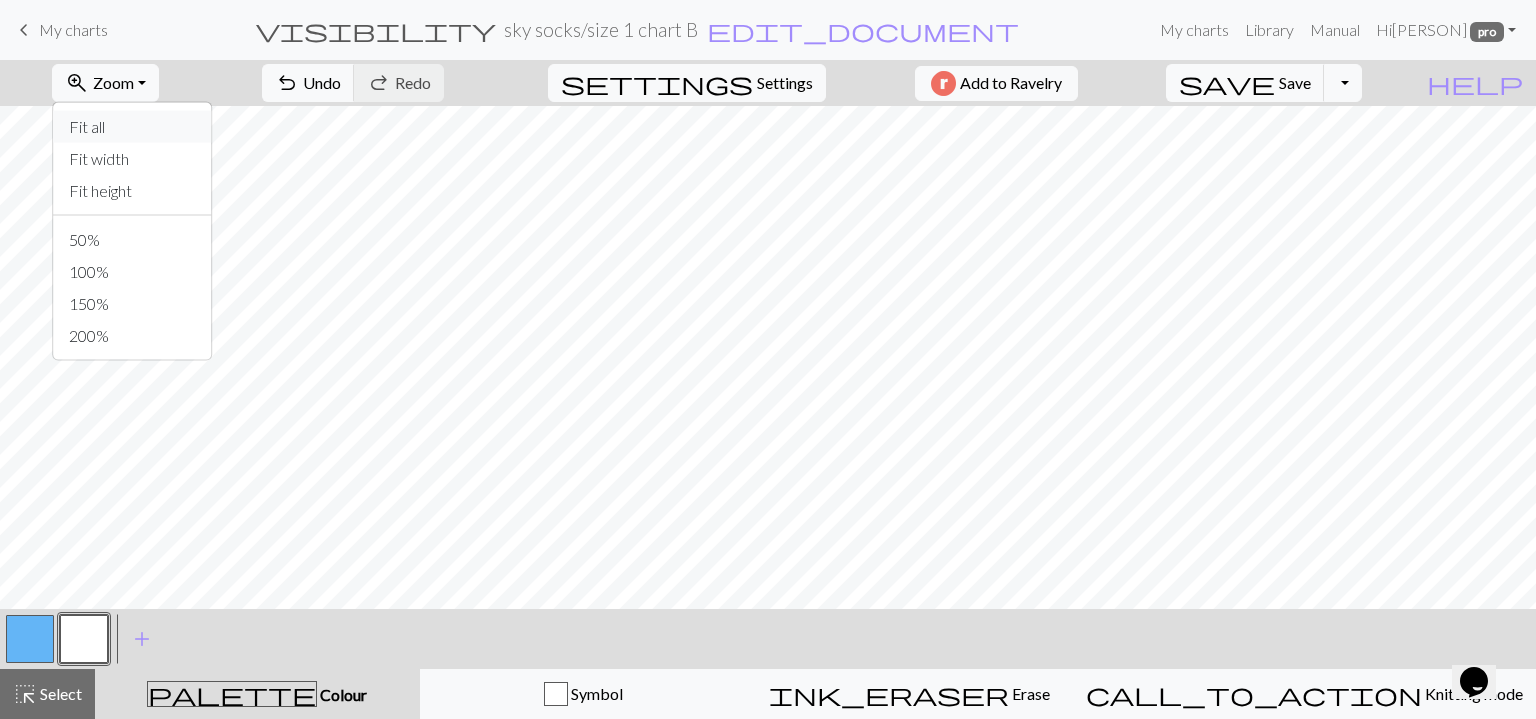 click on "Fit all" at bounding box center (132, 127) 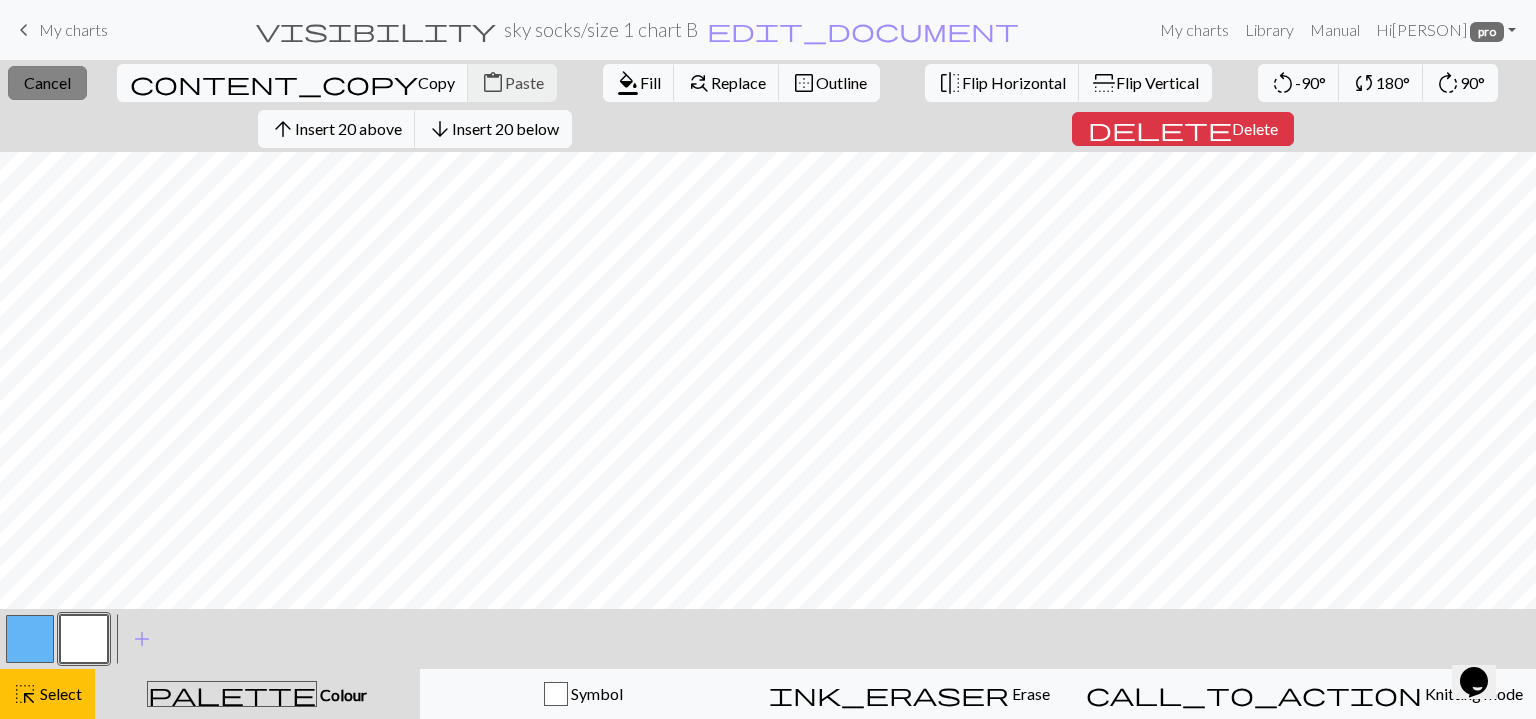 click on "Cancel" at bounding box center [47, 82] 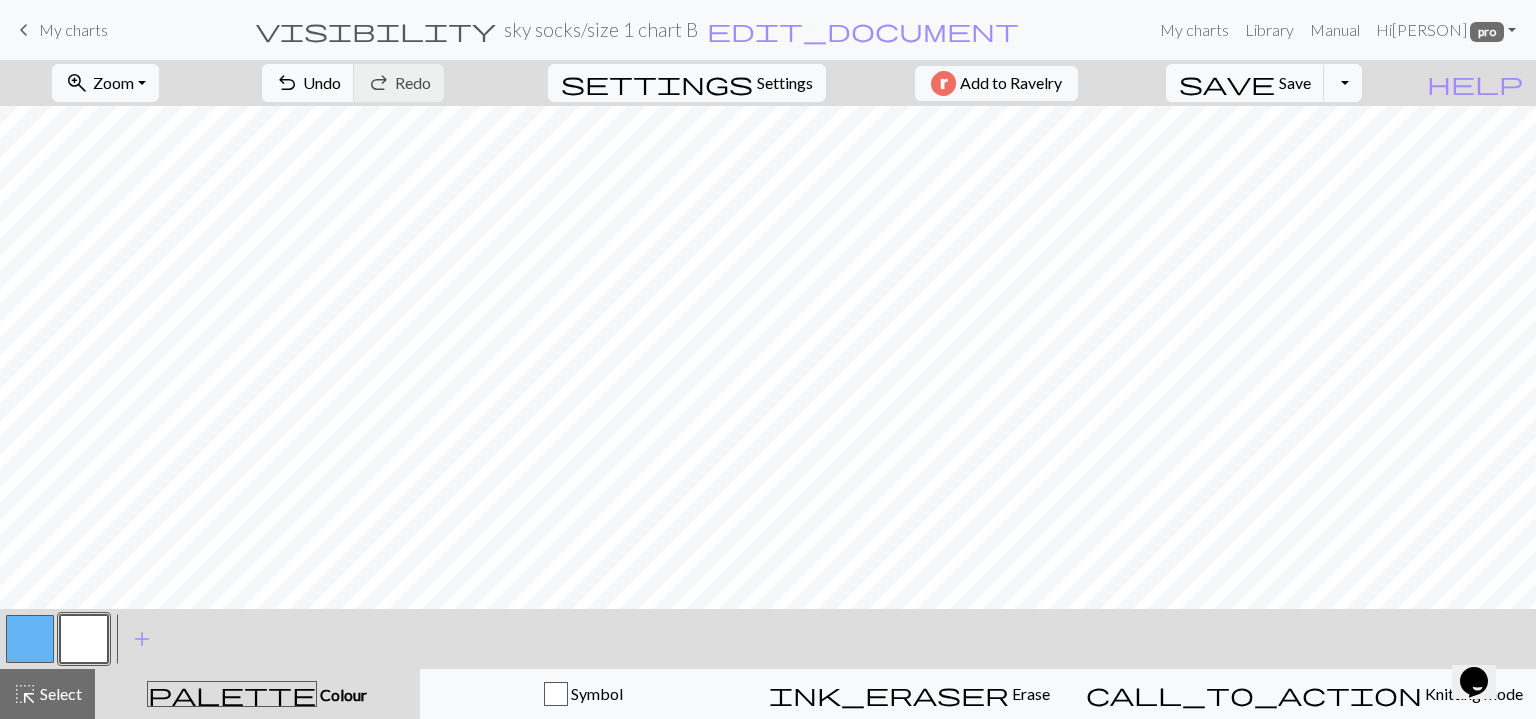 click on "settings  Settings" at bounding box center (687, 83) 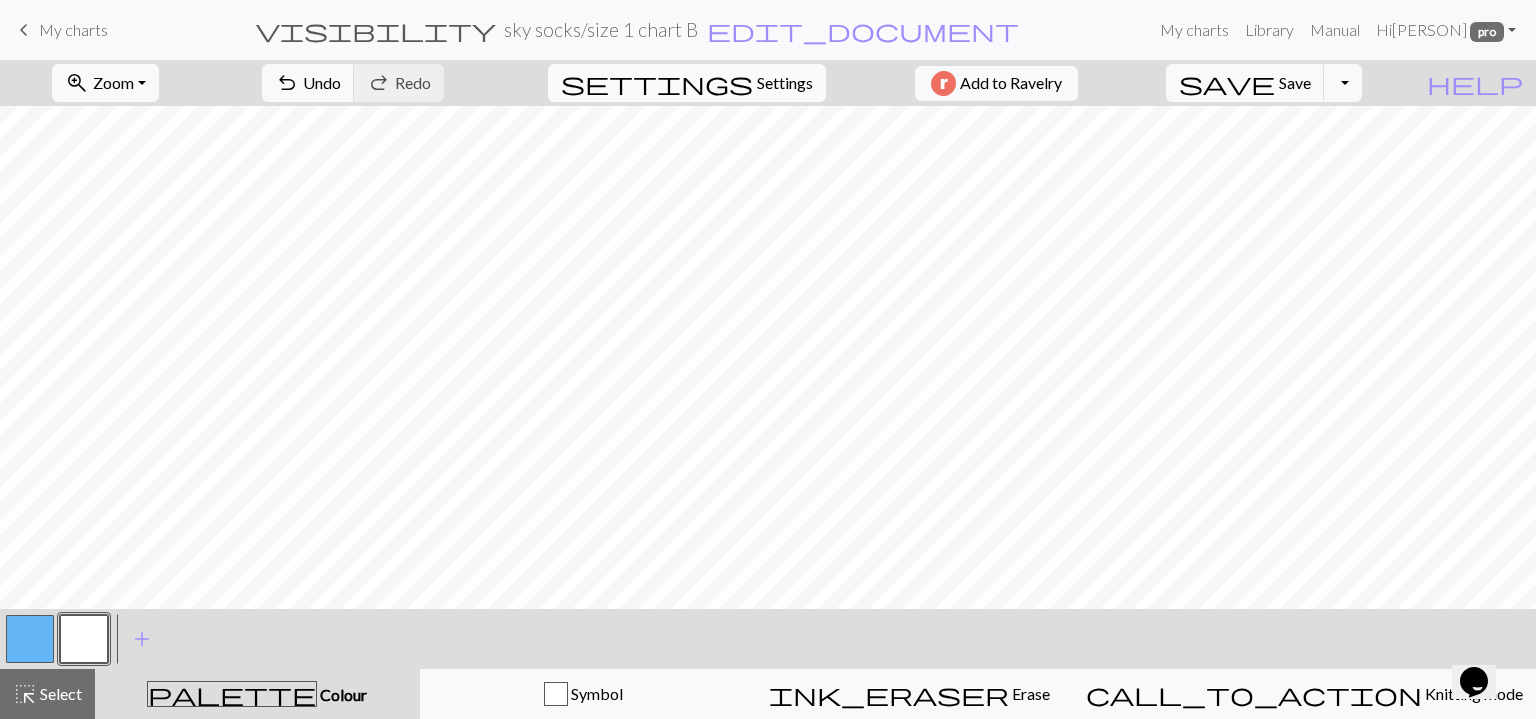 click on "Settings" at bounding box center (785, 83) 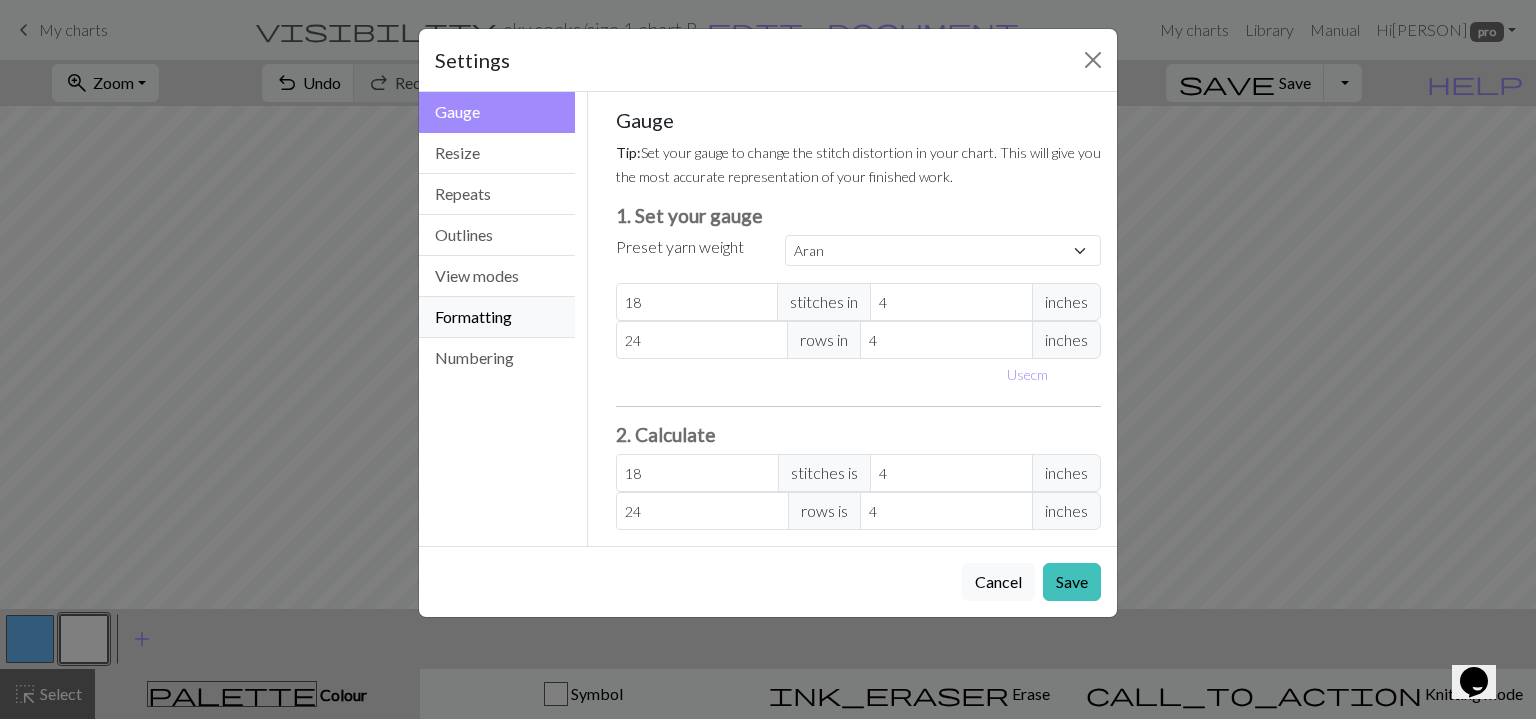 click on "Formatting" at bounding box center (497, 317) 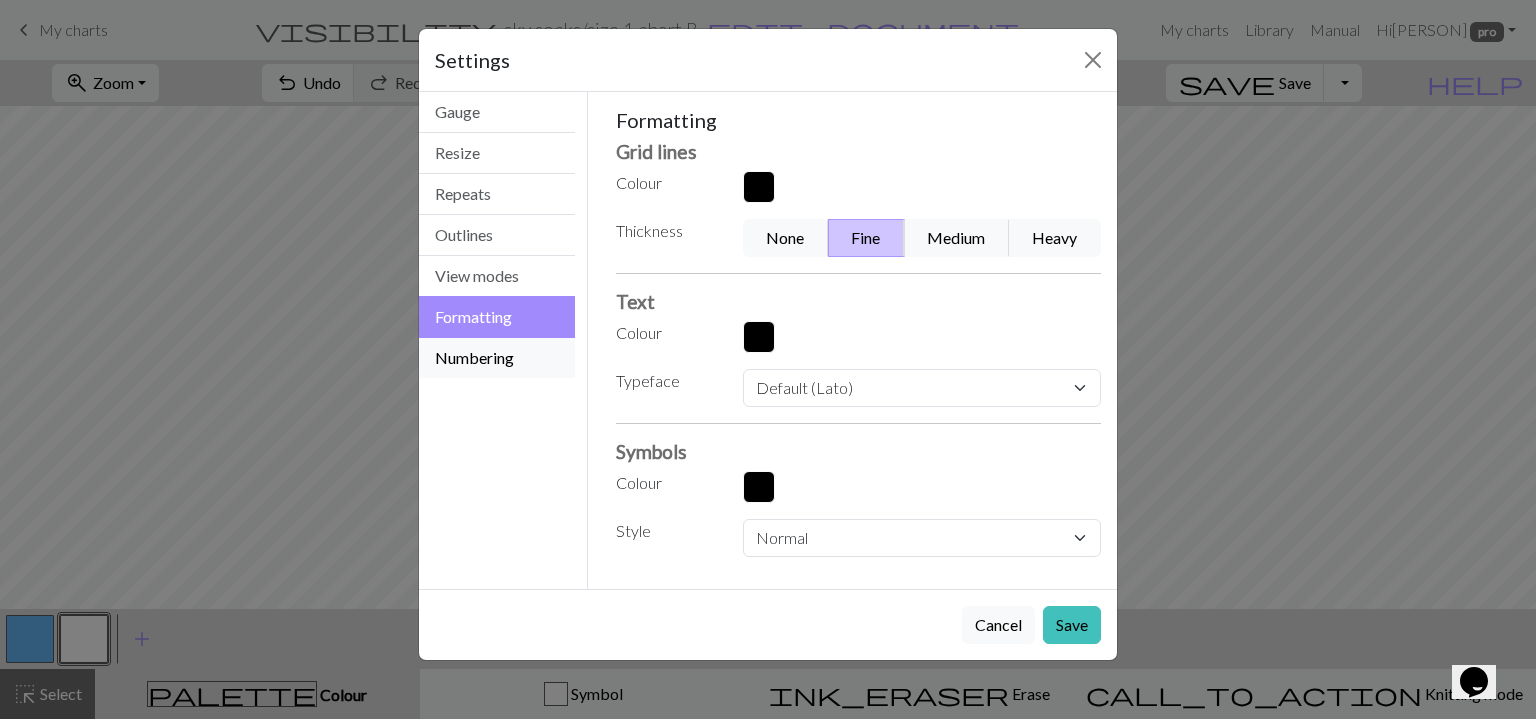 click on "Numbering" at bounding box center [497, 358] 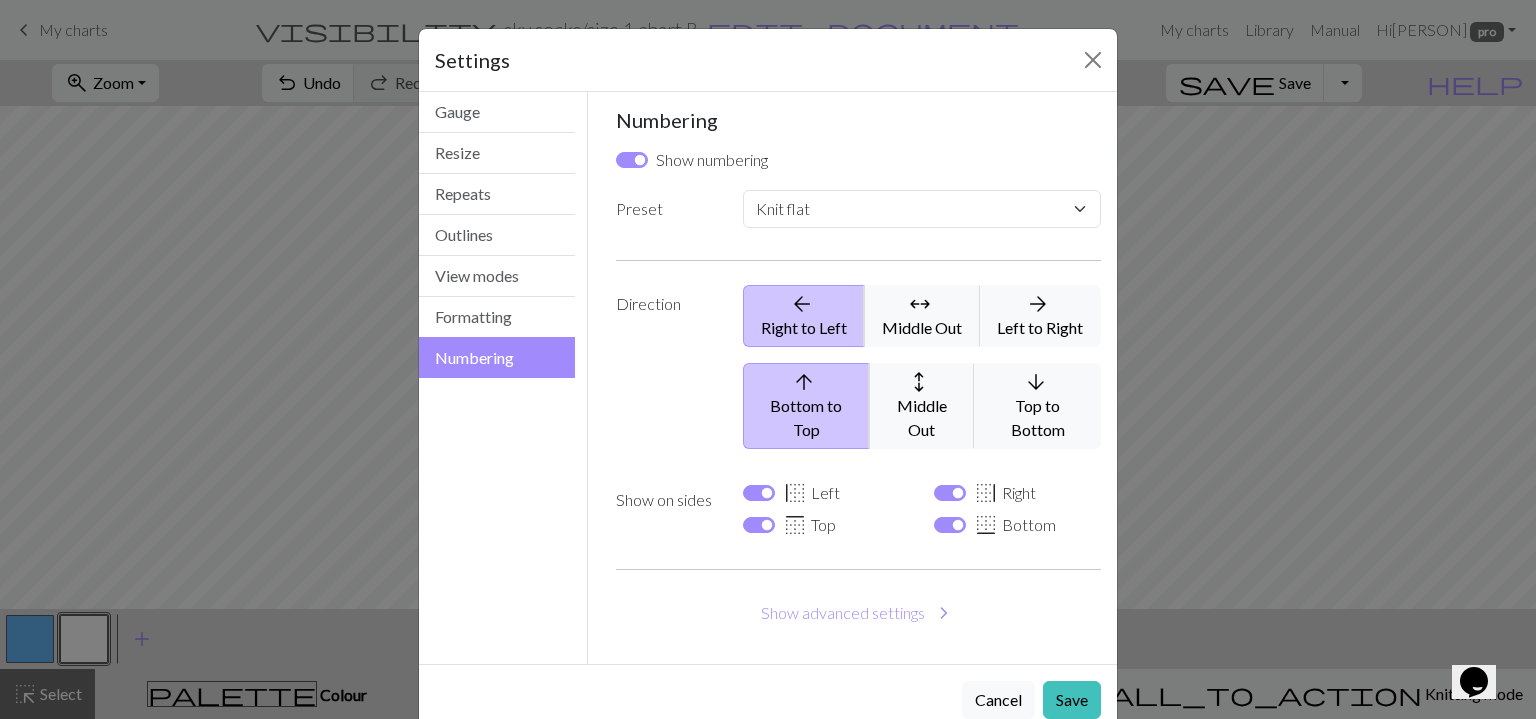 scroll, scrollTop: 17, scrollLeft: 0, axis: vertical 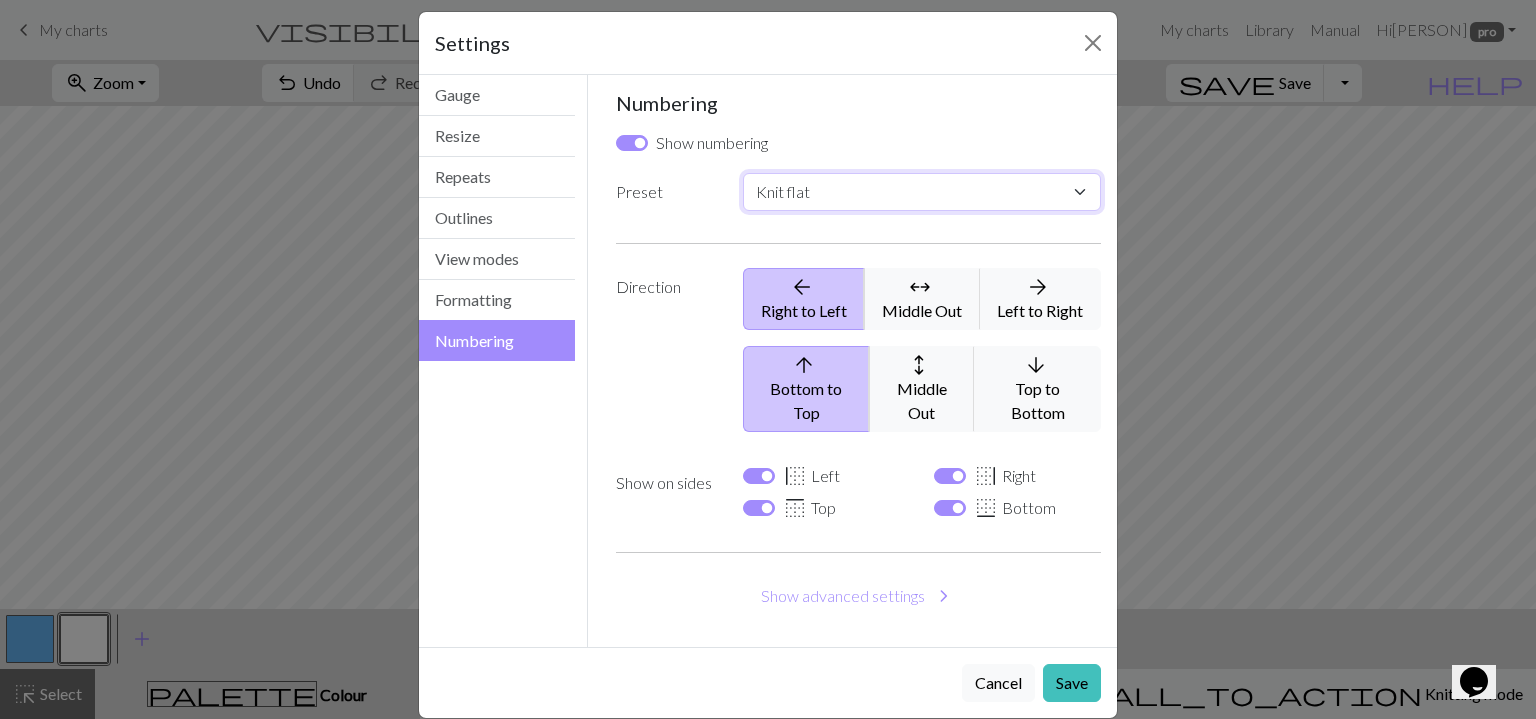 drag, startPoint x: 786, startPoint y: 203, endPoint x: 763, endPoint y: 202, distance: 23.021729 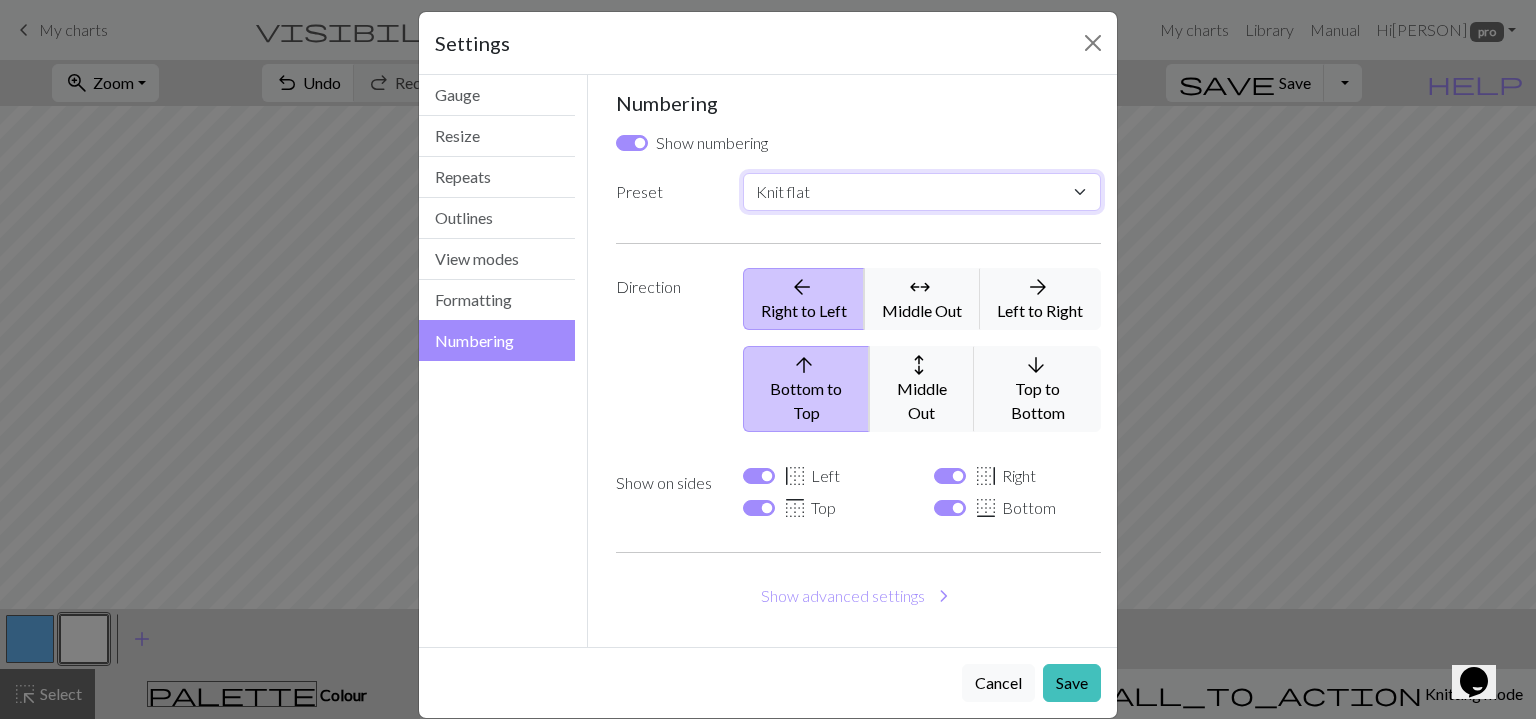 click on "Custom Knit flat Knit in the round Lace knitting Cross stitch" at bounding box center (922, 192) 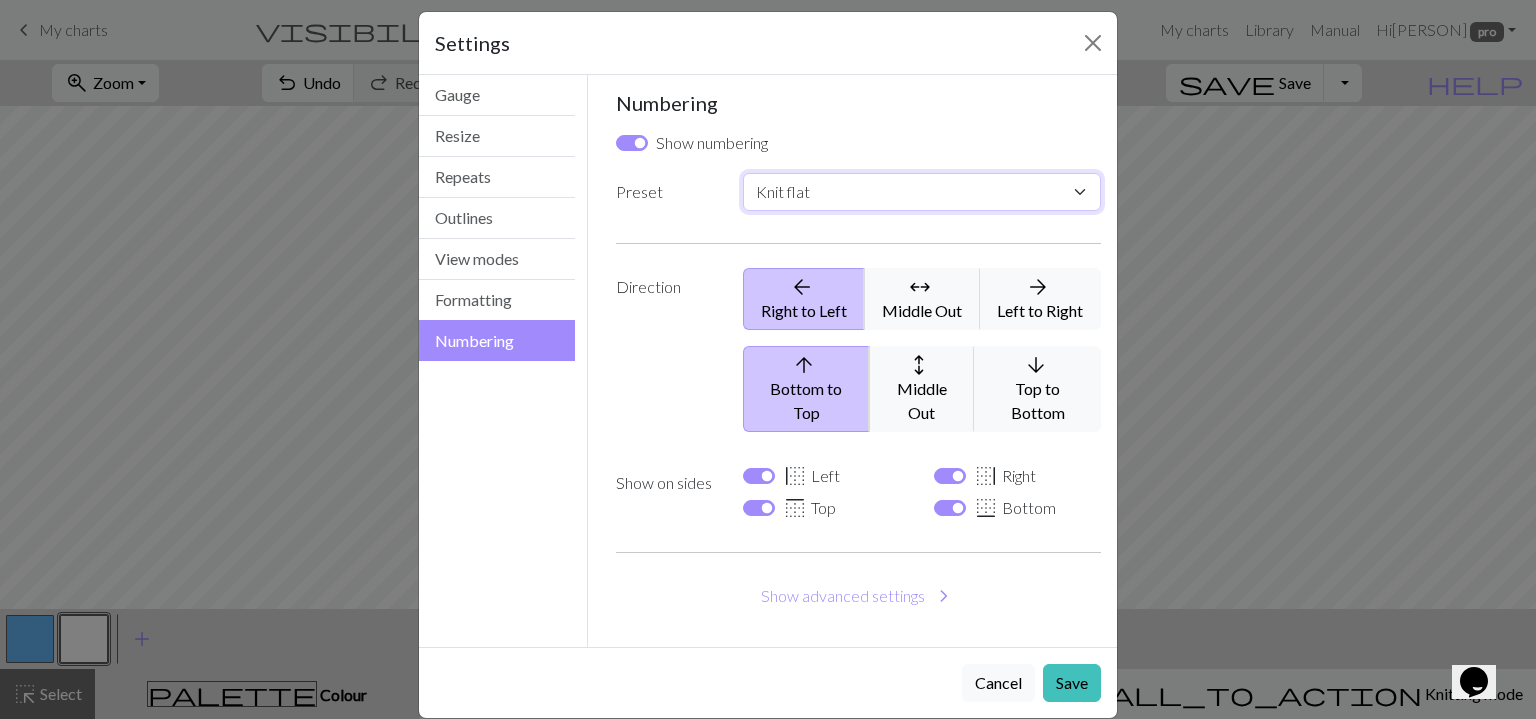 select on "round" 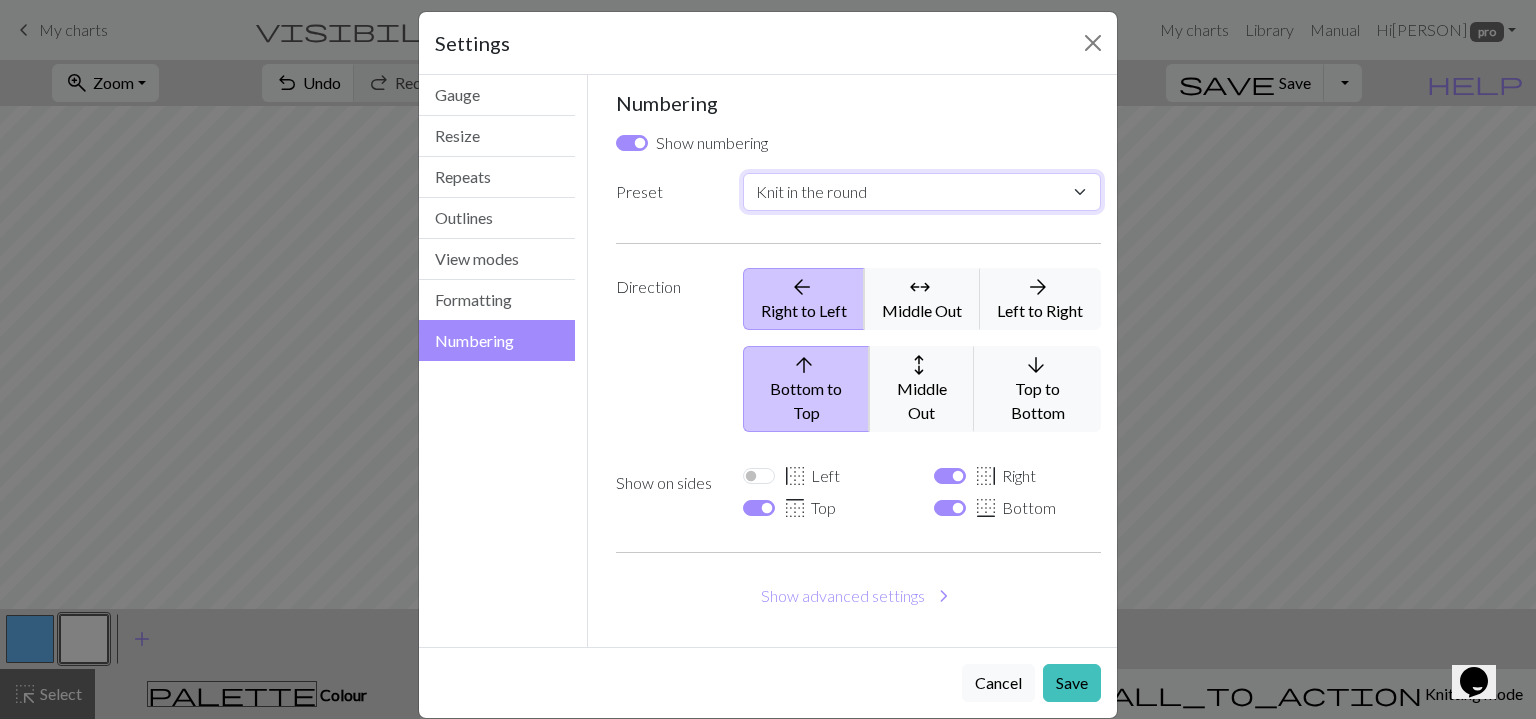 click on "Custom Knit flat Knit in the round Lace knitting Cross stitch" at bounding box center [922, 192] 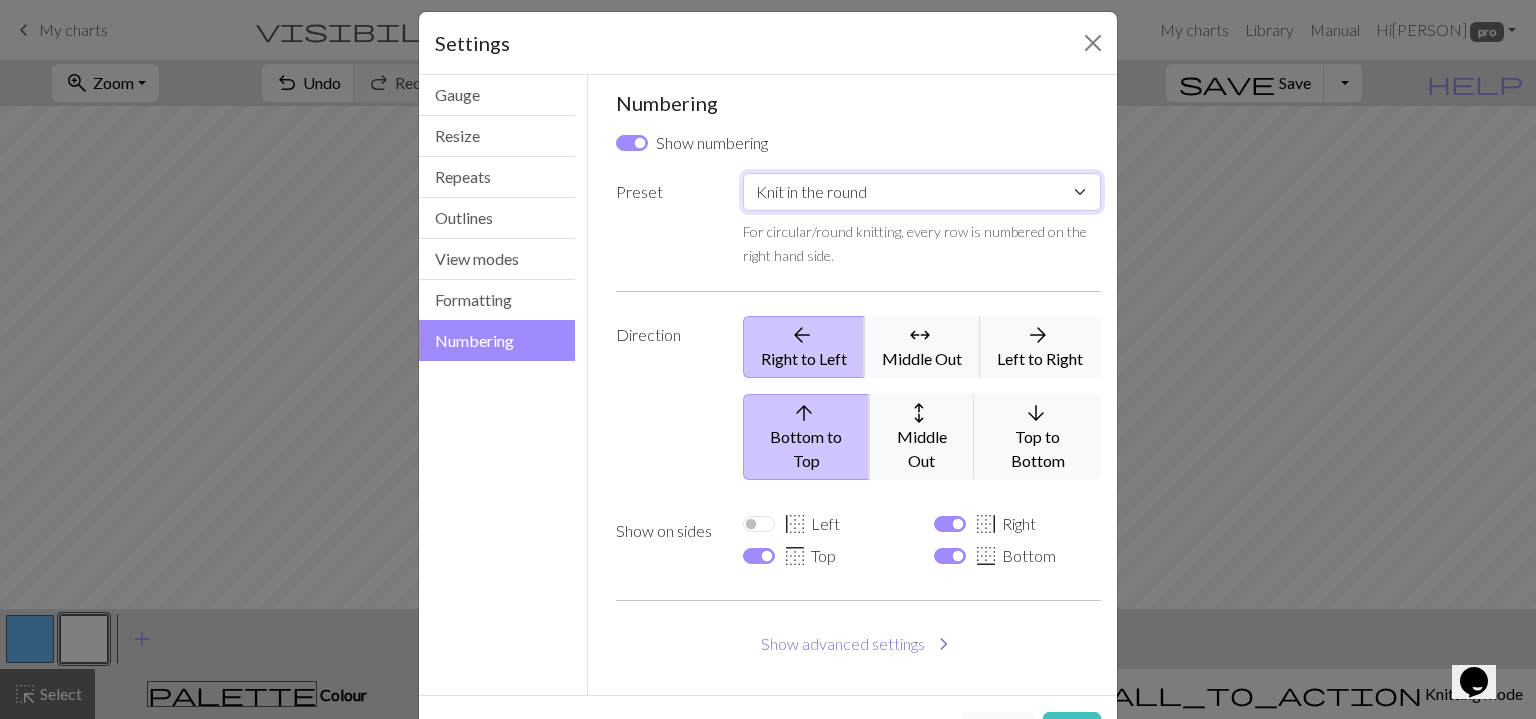 scroll, scrollTop: 66, scrollLeft: 0, axis: vertical 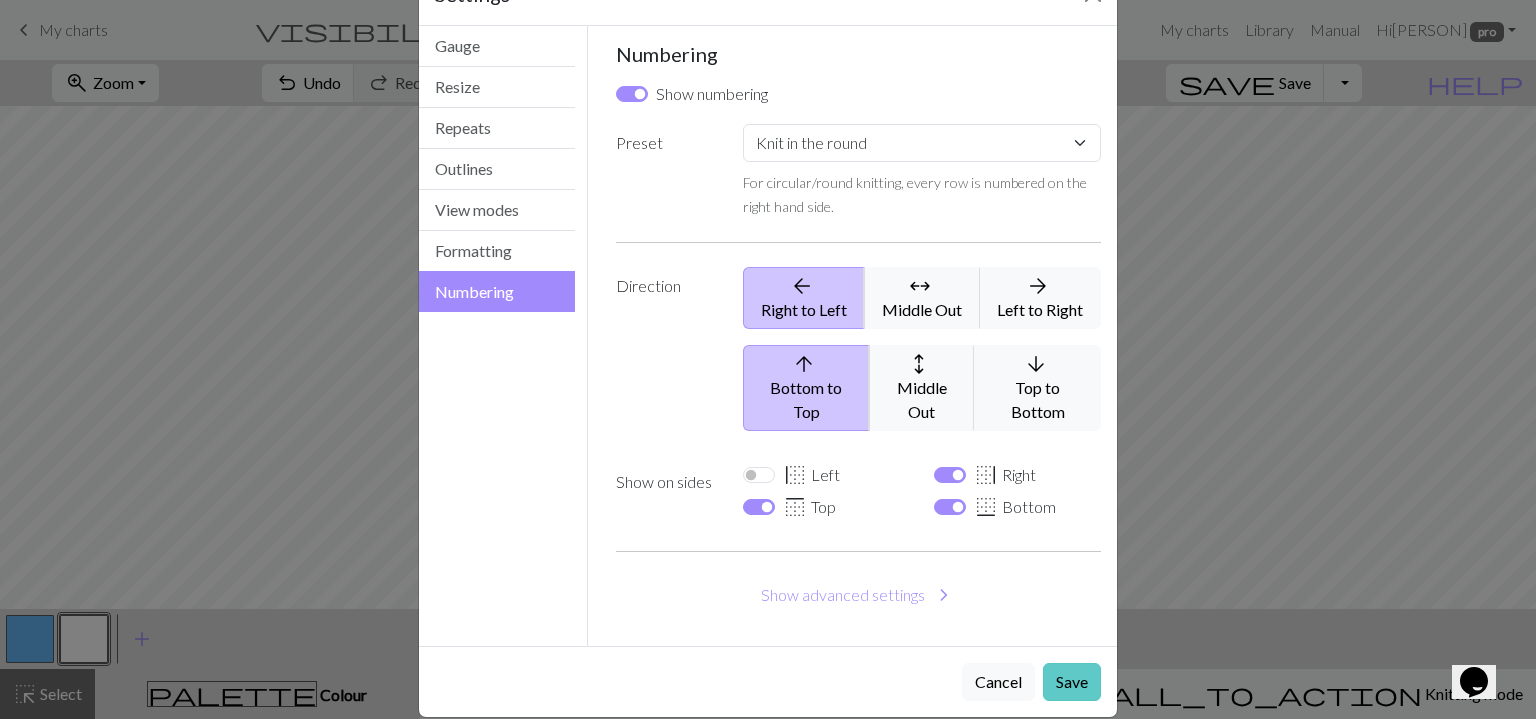click on "Save" at bounding box center (1072, 682) 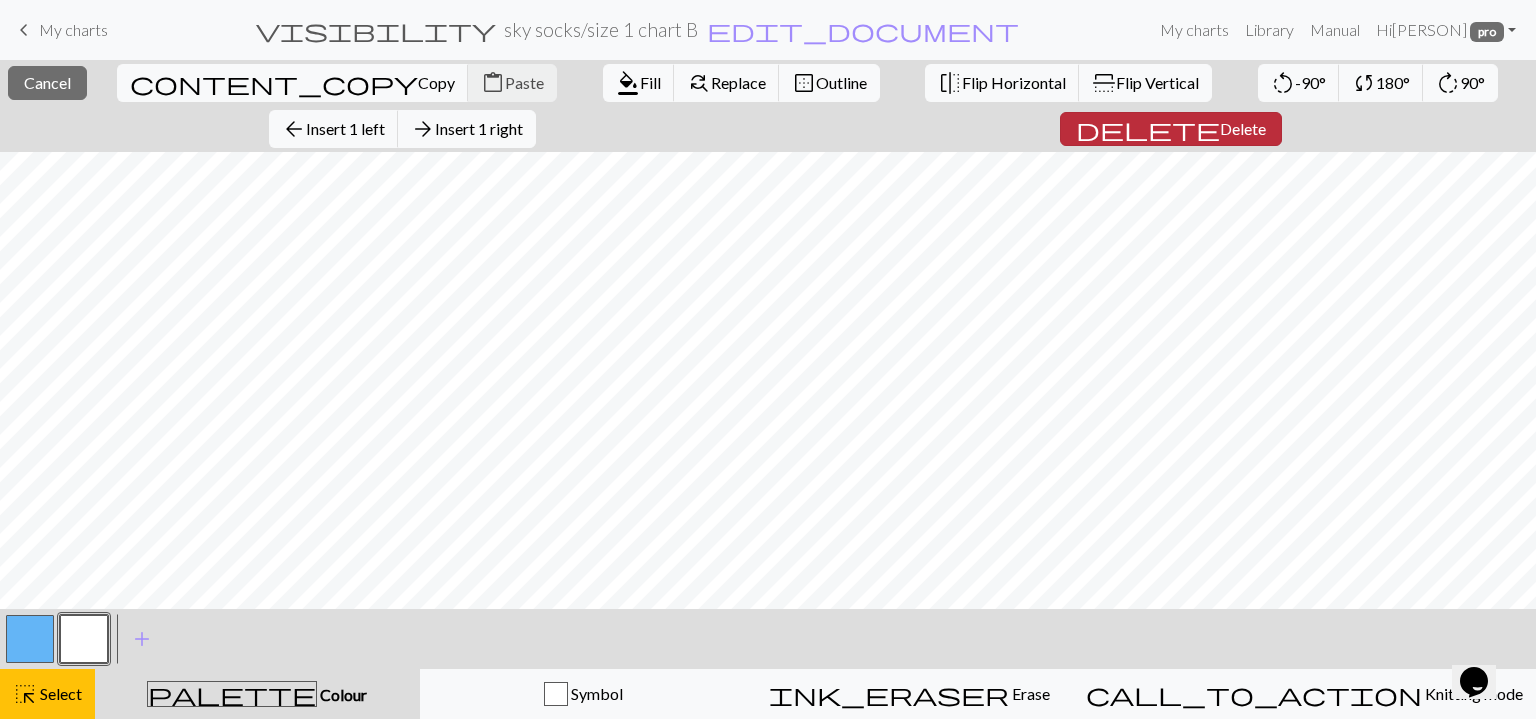 click on "Delete" at bounding box center (1243, 128) 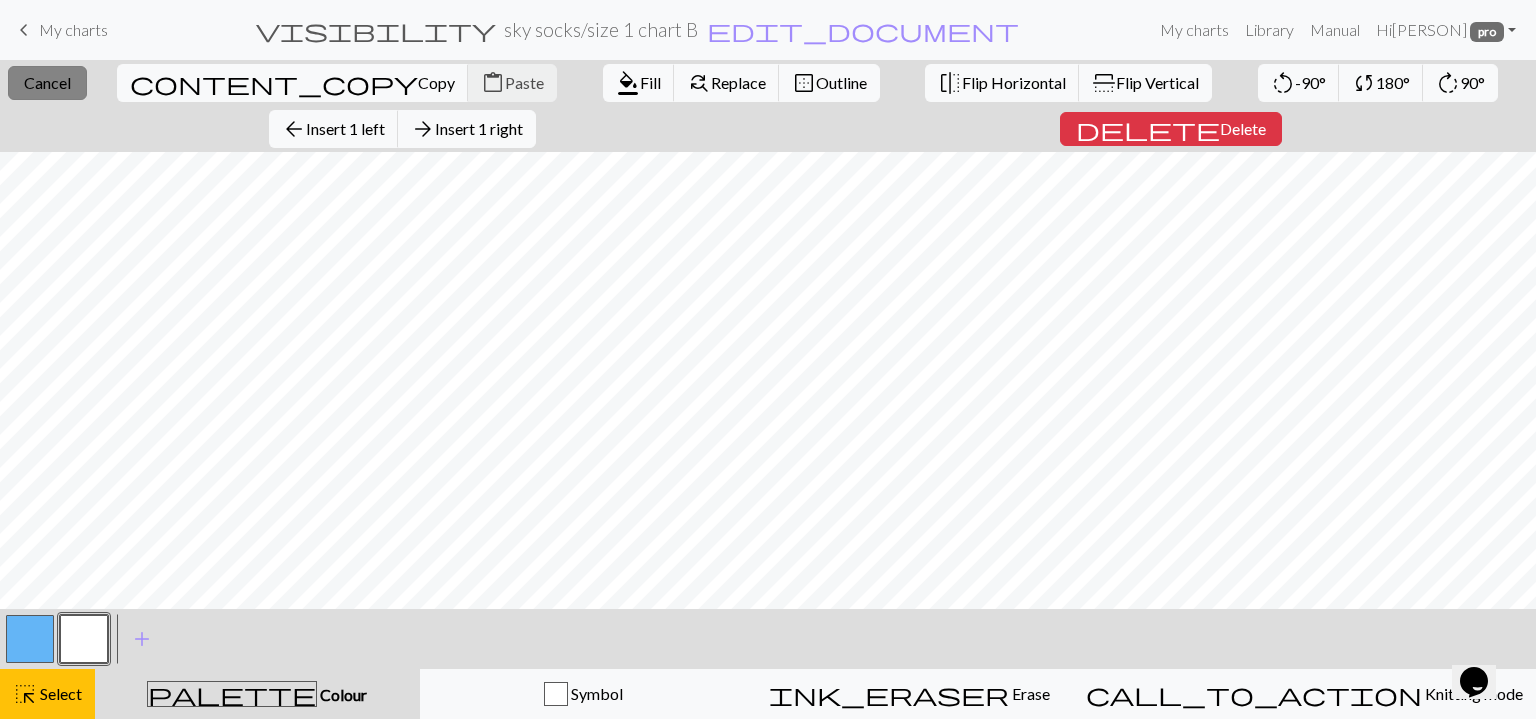click on "Cancel" at bounding box center (47, 82) 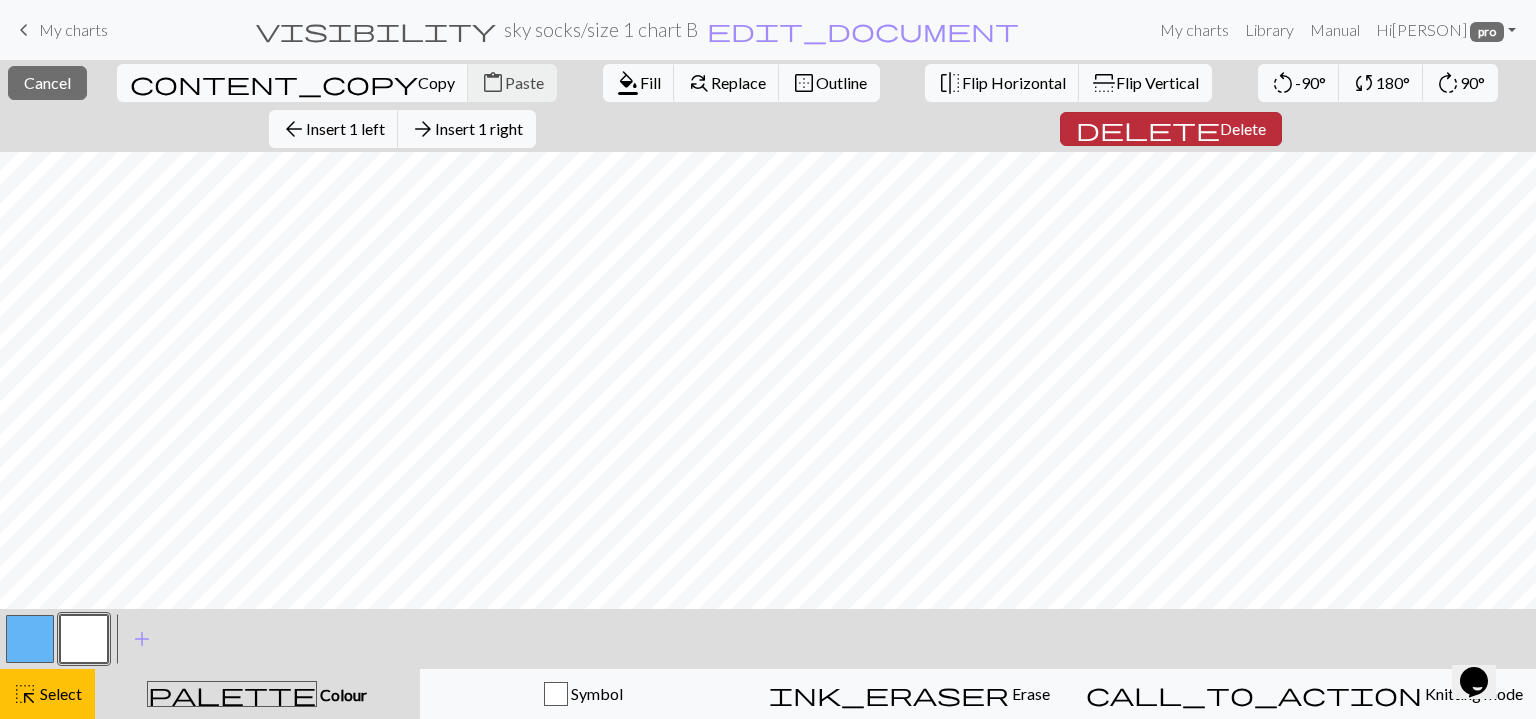 click on "Delete" at bounding box center [1243, 128] 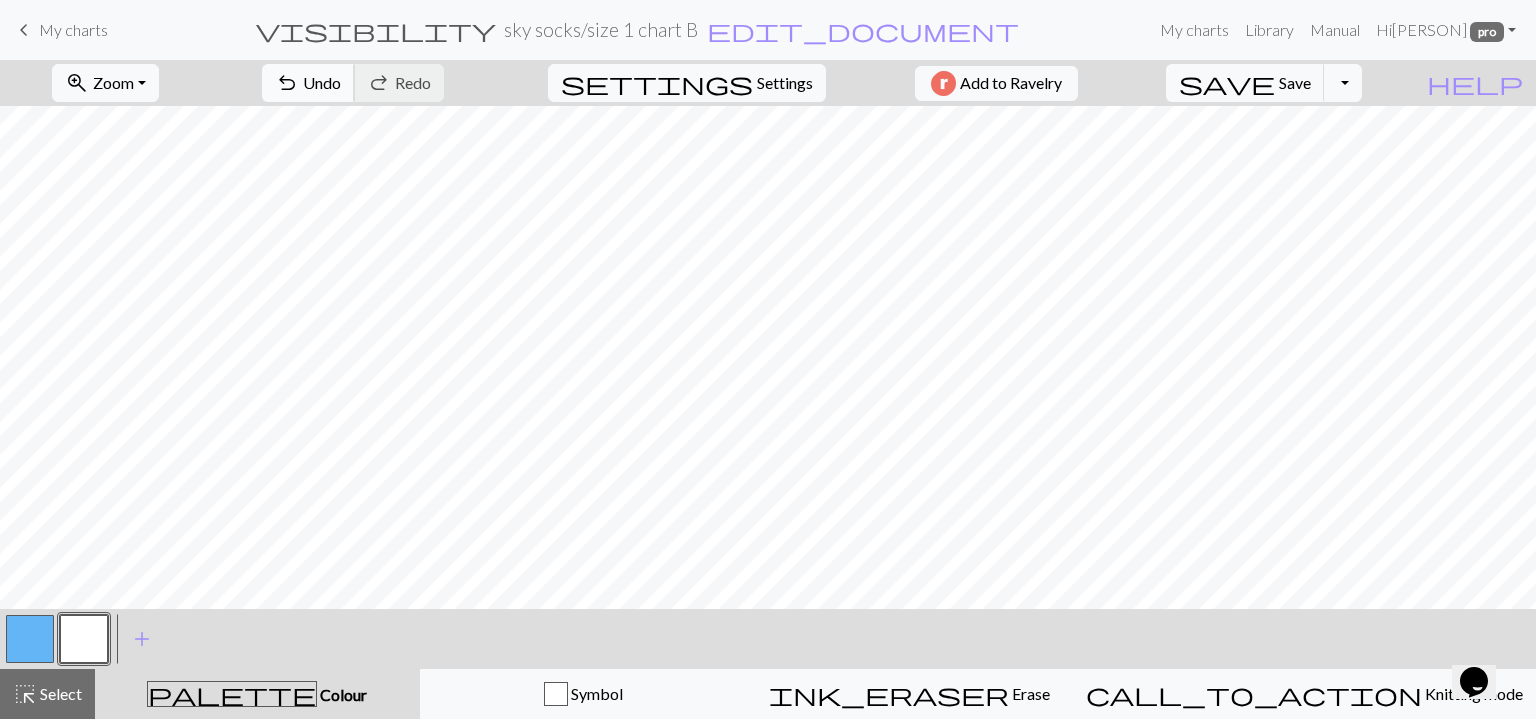 click on "Undo" at bounding box center (322, 82) 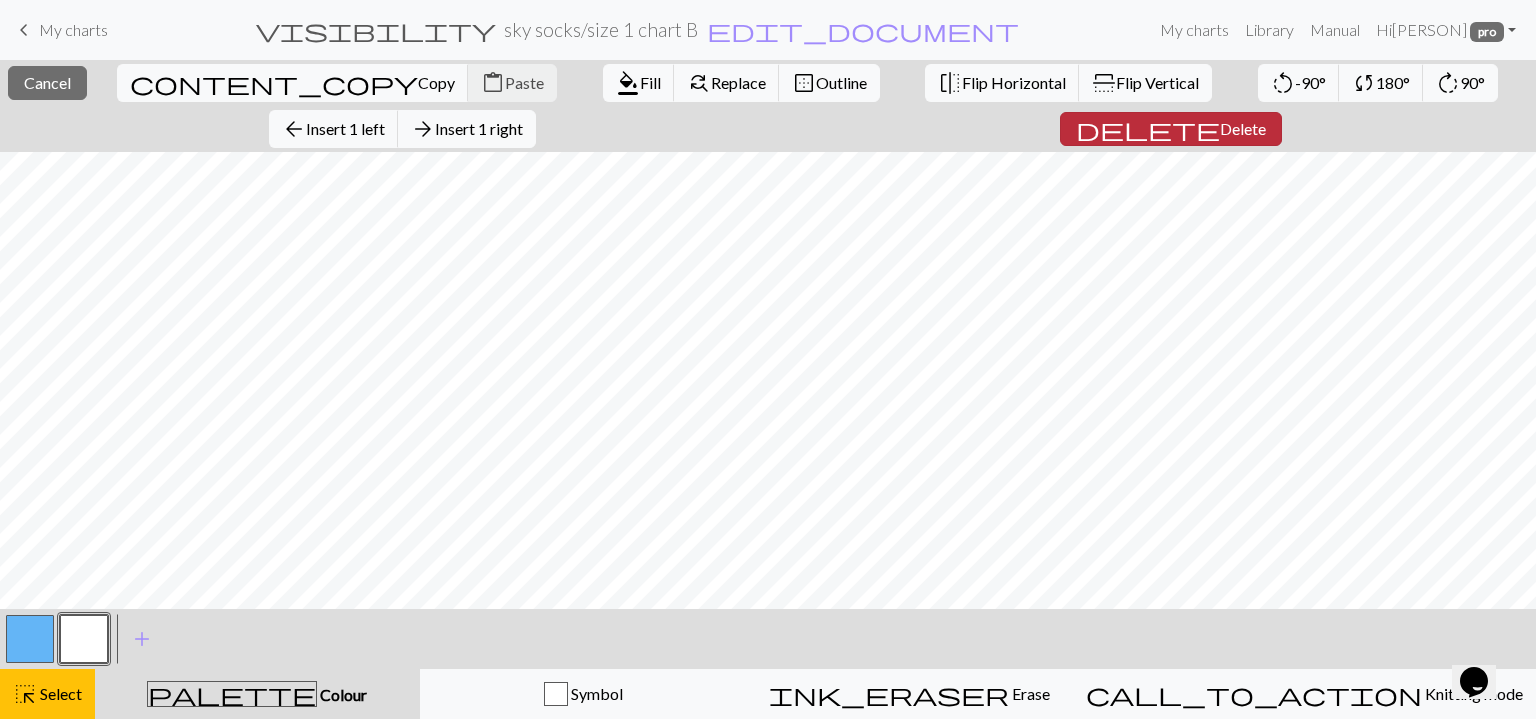 click on "delete" at bounding box center (1148, 129) 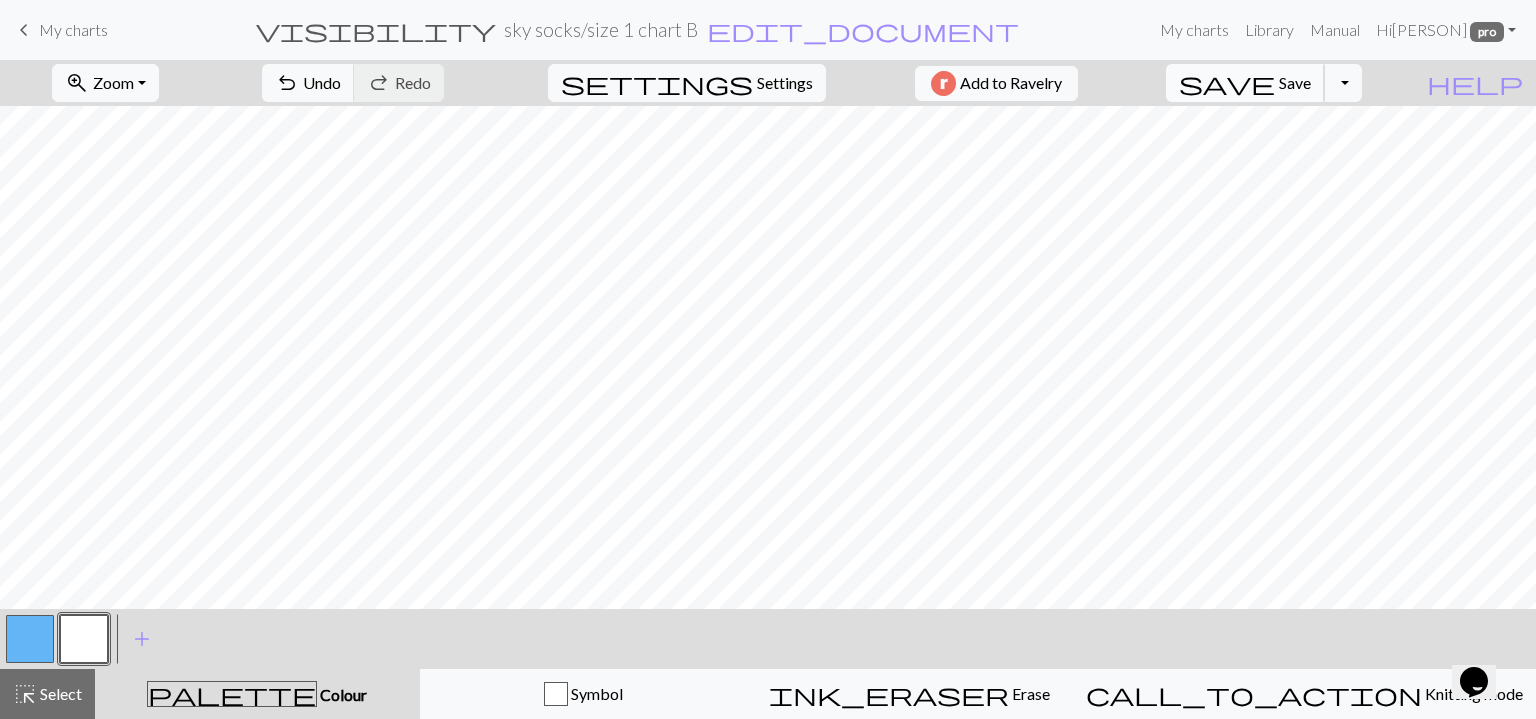 click on "save" at bounding box center (1227, 83) 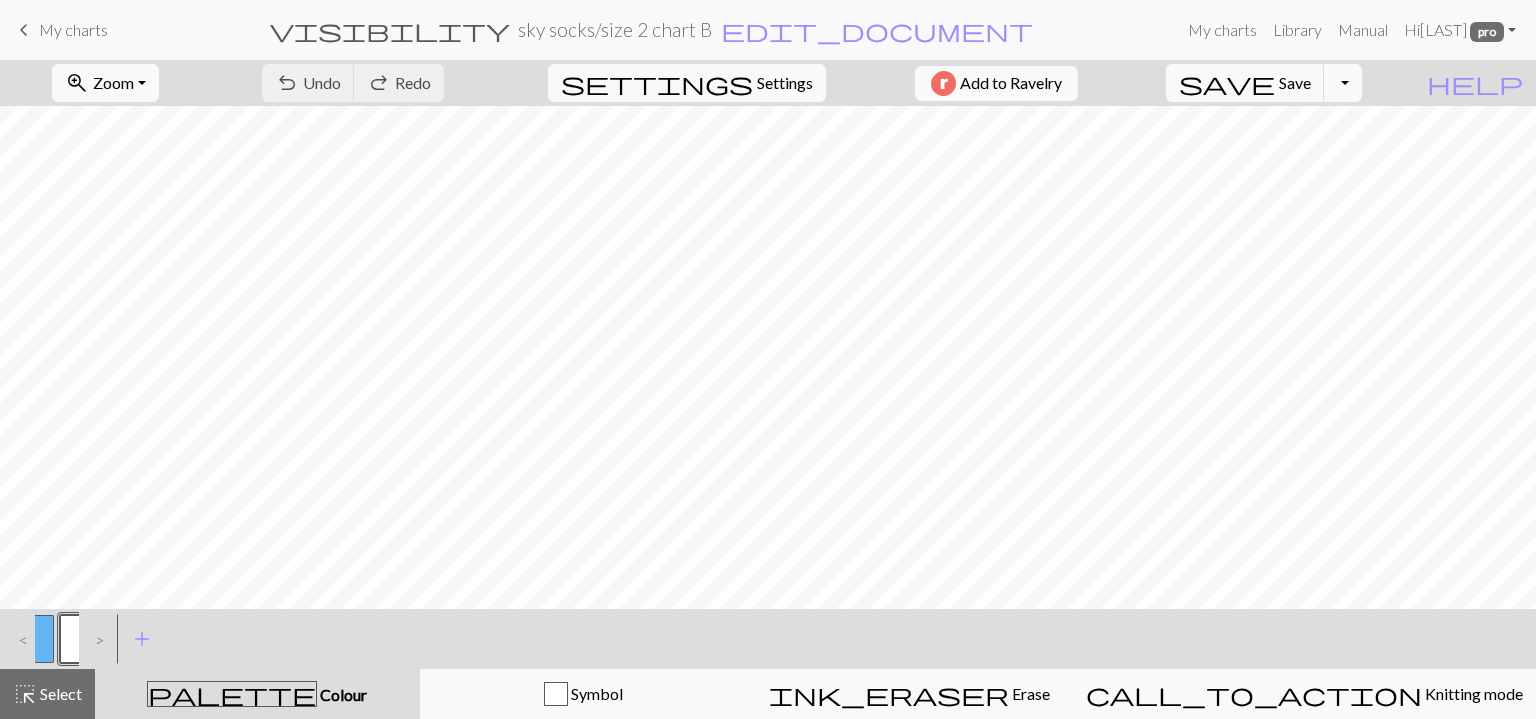 scroll, scrollTop: 0, scrollLeft: 0, axis: both 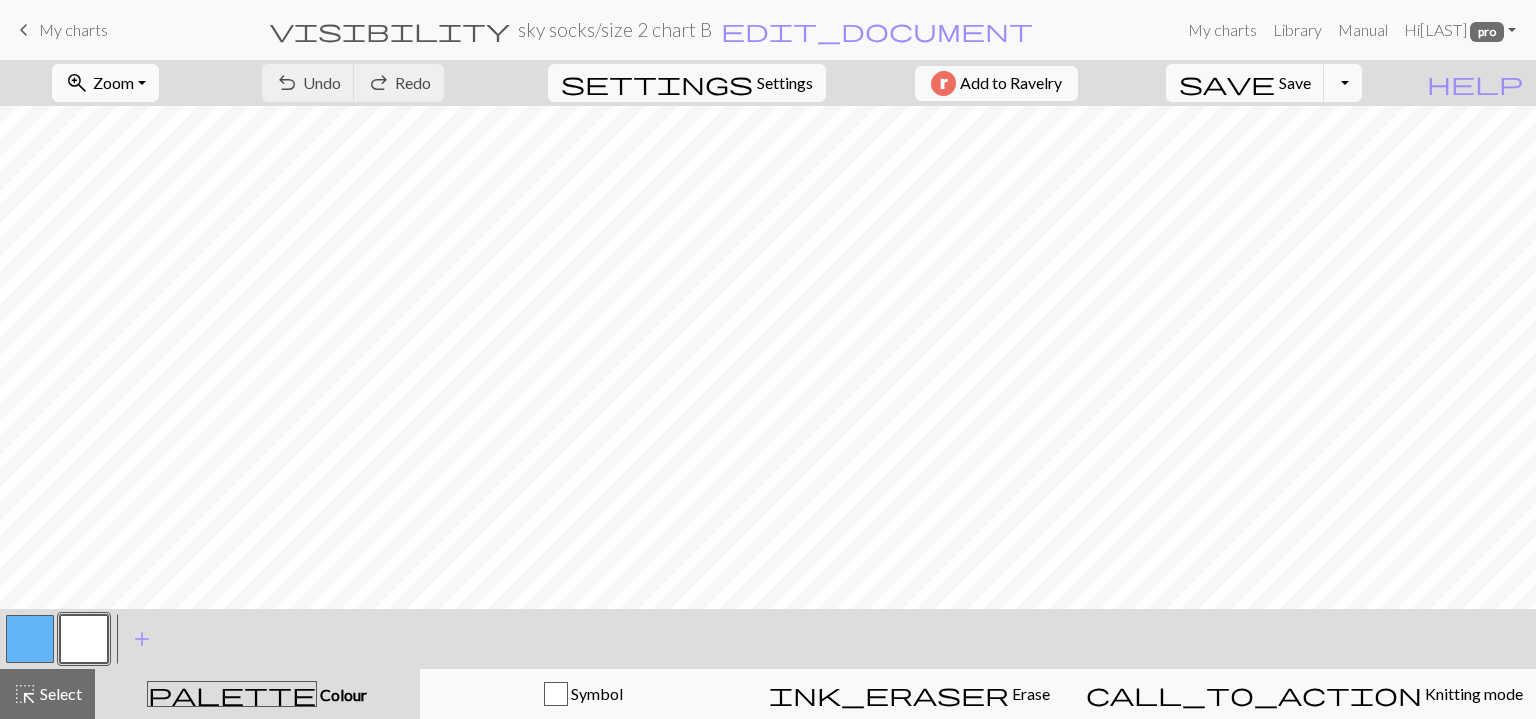 click on "Zoom" at bounding box center (113, 82) 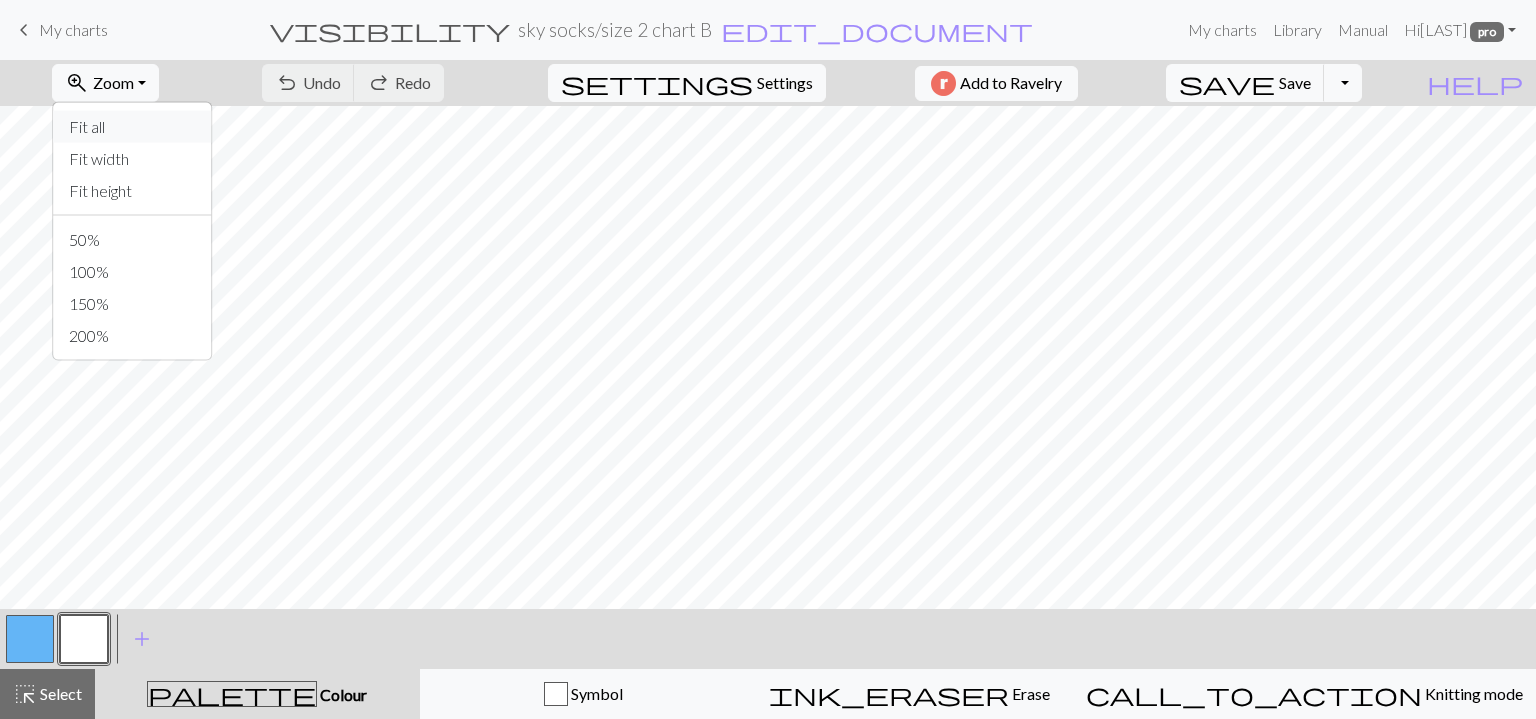click on "Fit all" at bounding box center [132, 127] 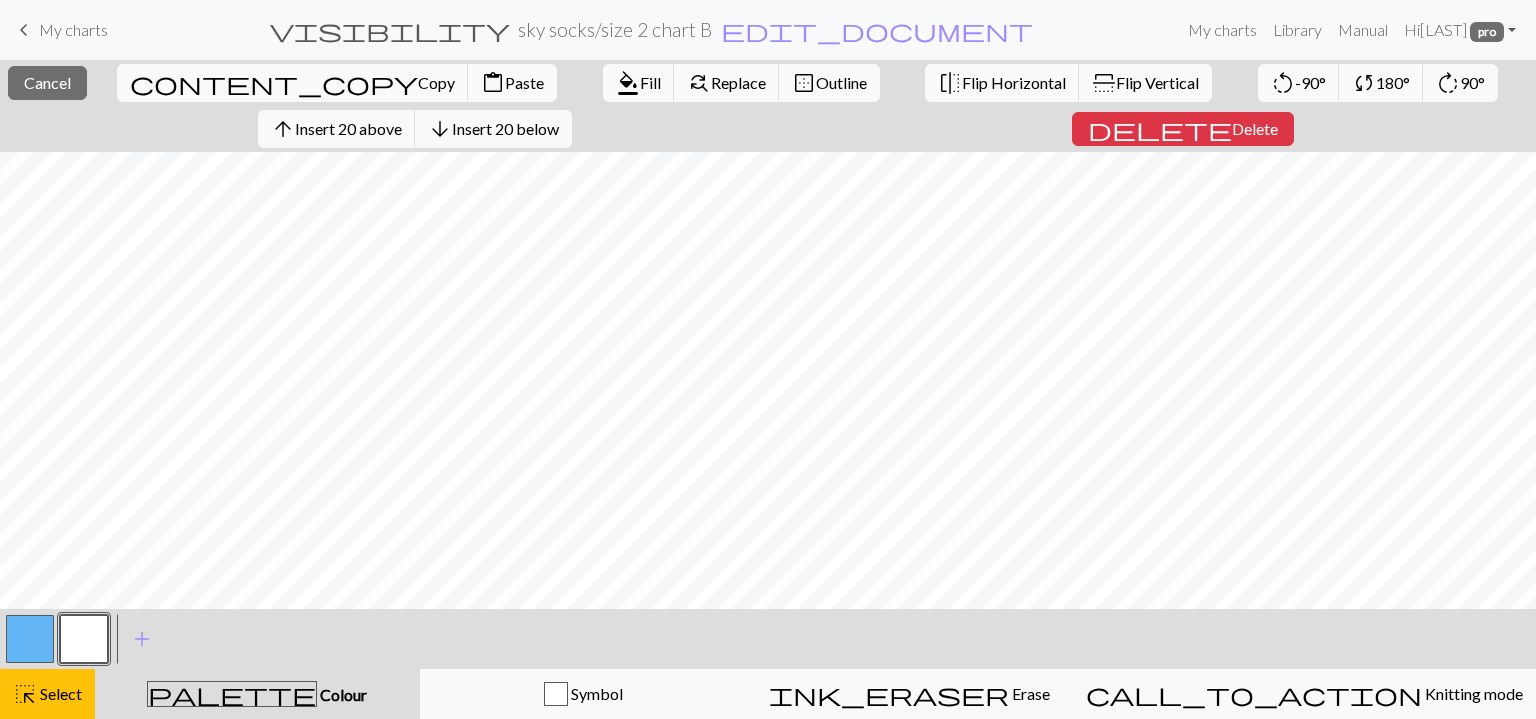 click at bounding box center [30, 639] 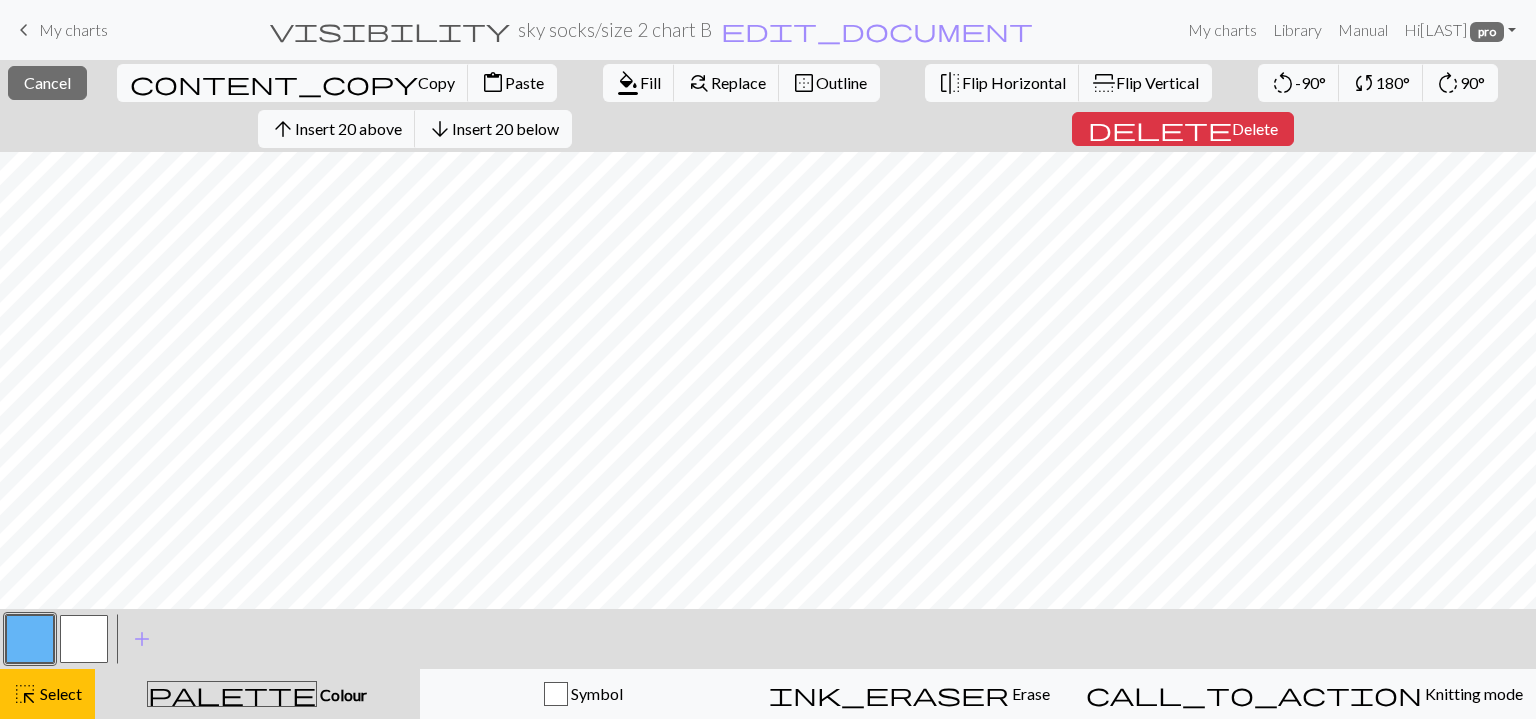 click at bounding box center [30, 639] 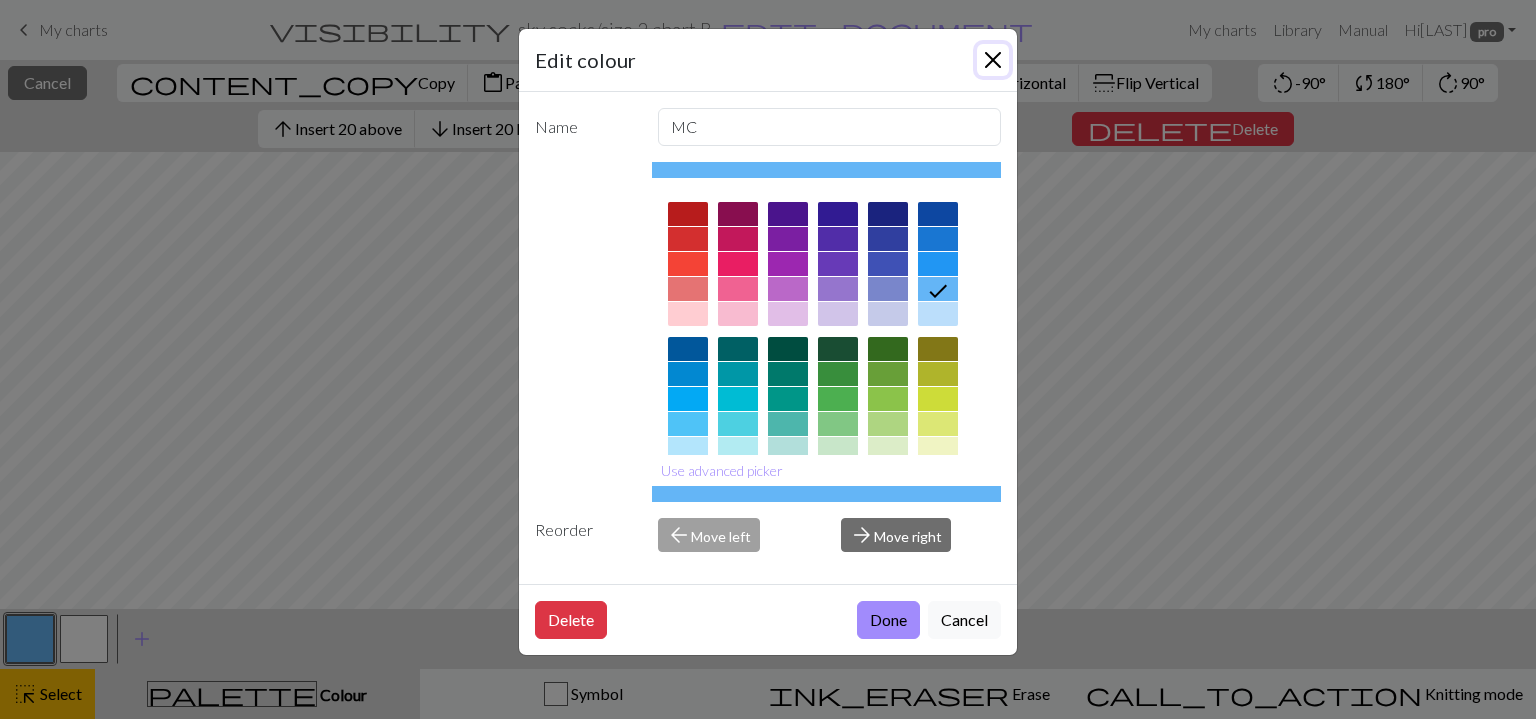 click at bounding box center [993, 60] 